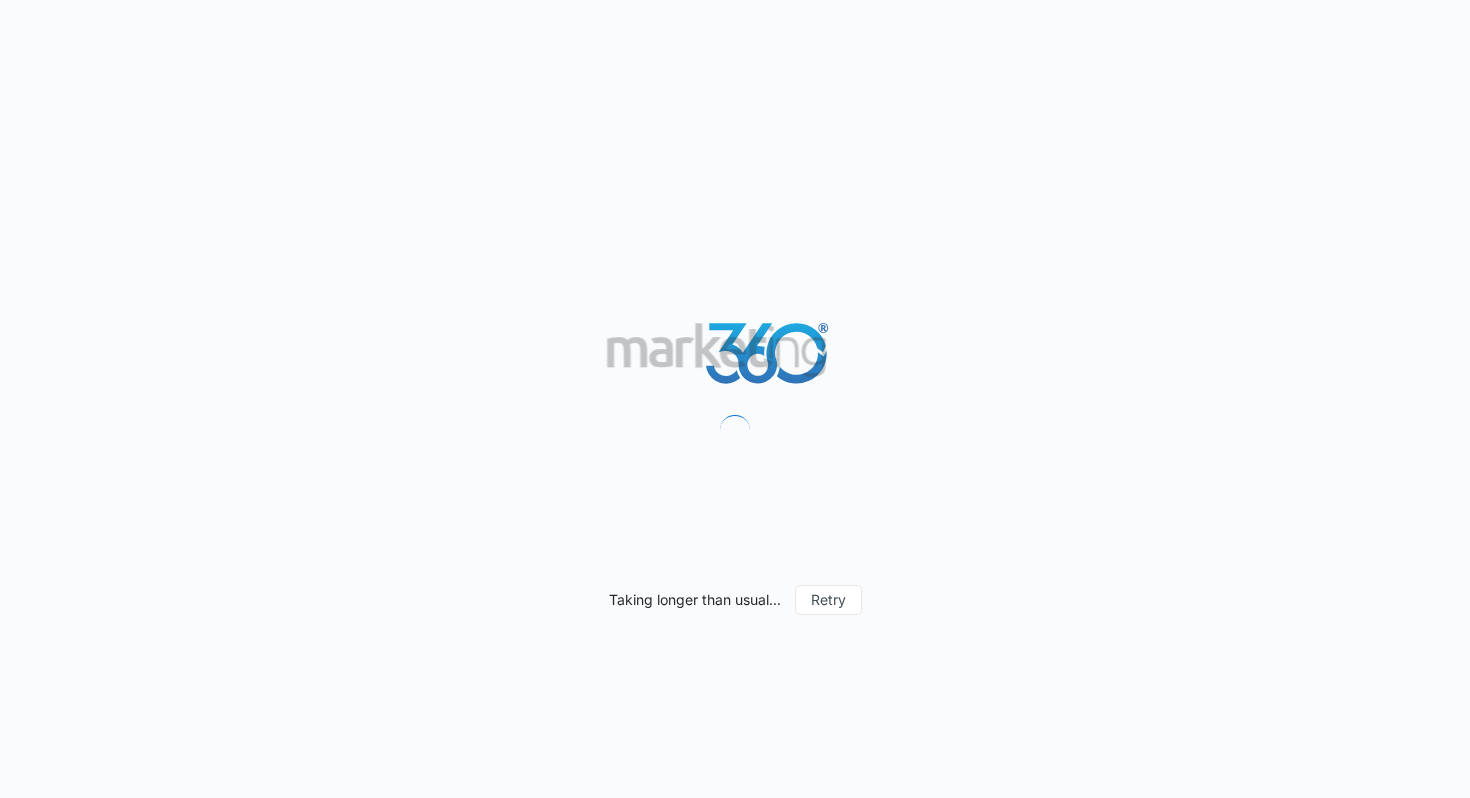 scroll, scrollTop: 0, scrollLeft: 0, axis: both 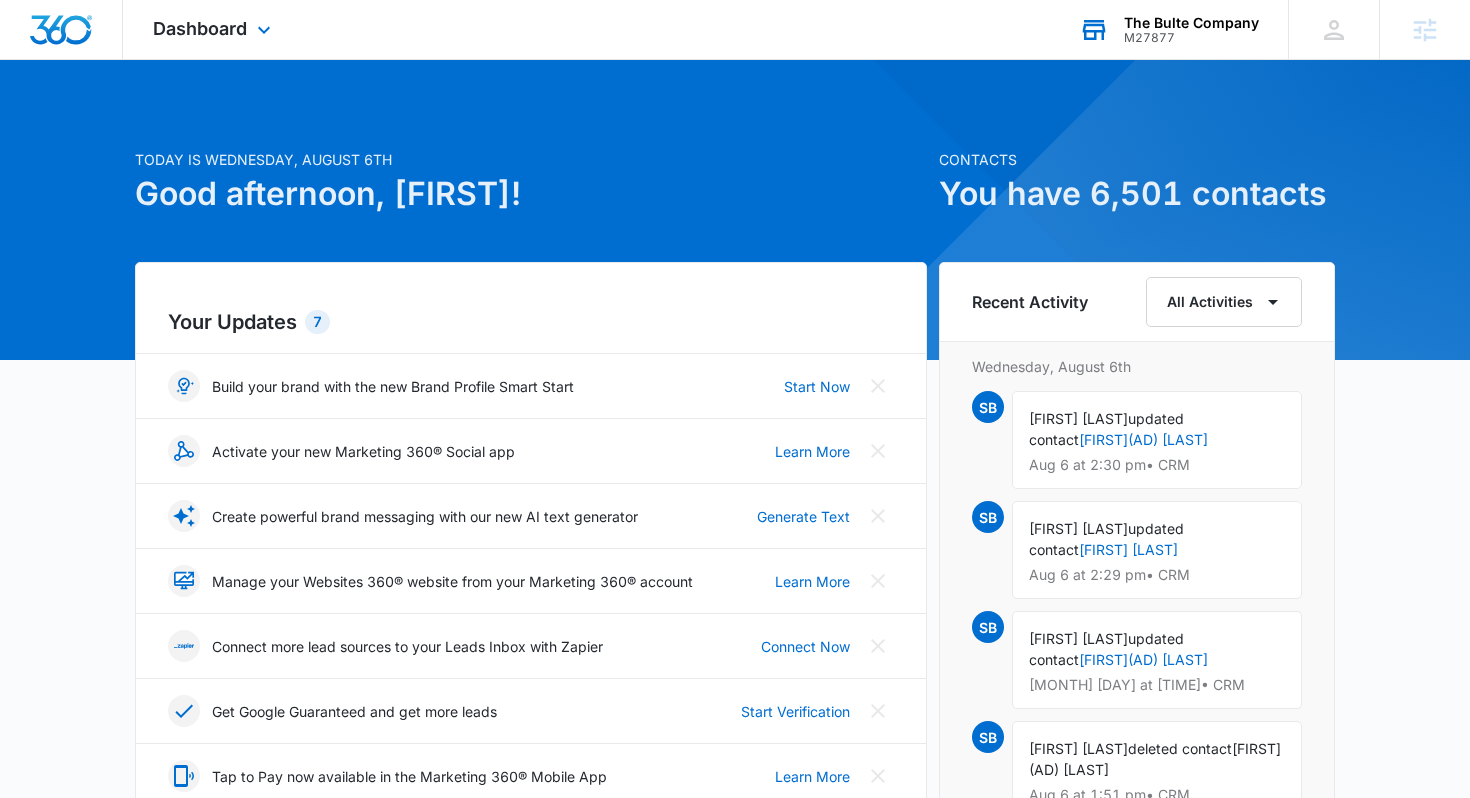 click on "The Bulte Company M27877 Your Accounts View All" at bounding box center [1168, 29] 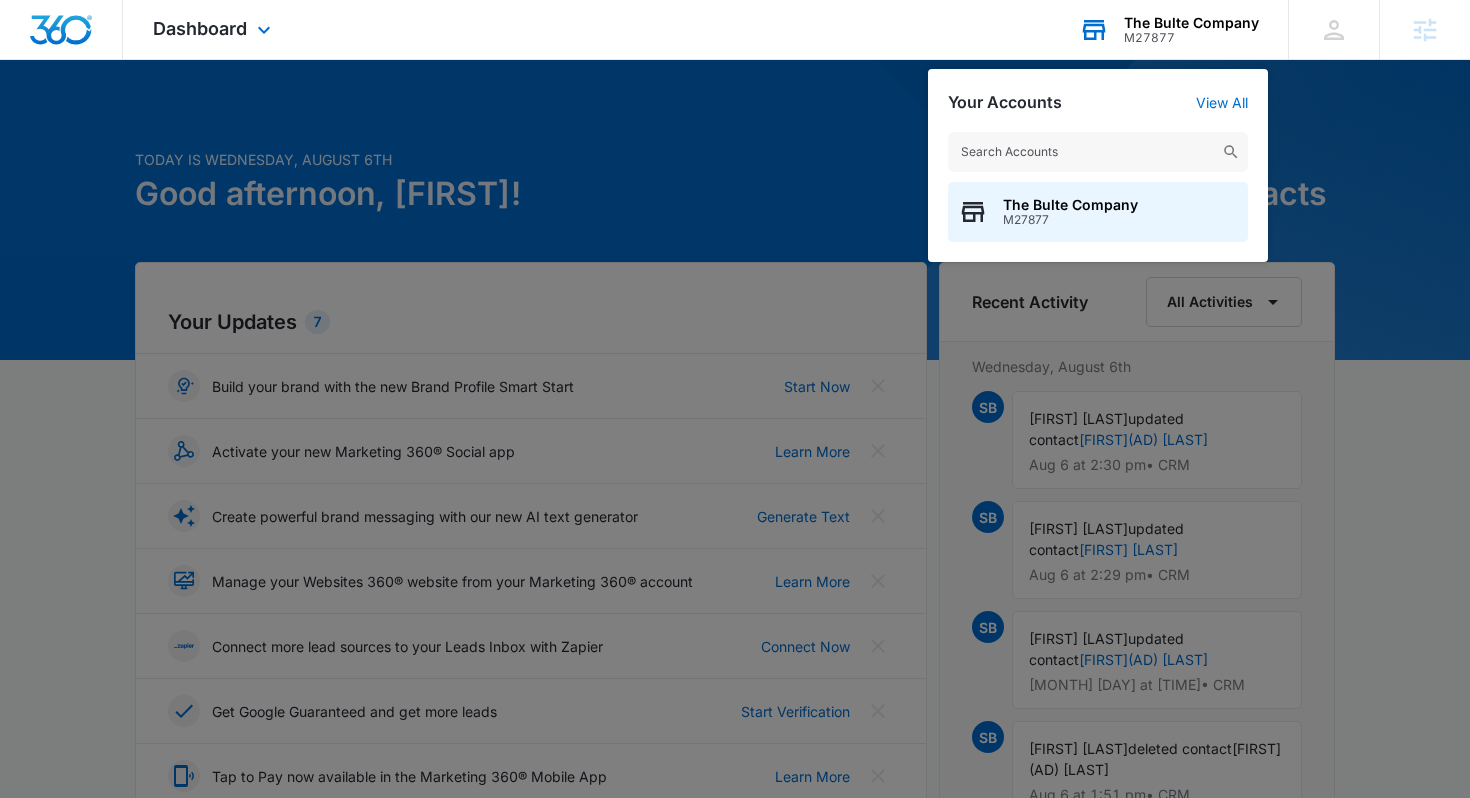 click at bounding box center [1098, 152] 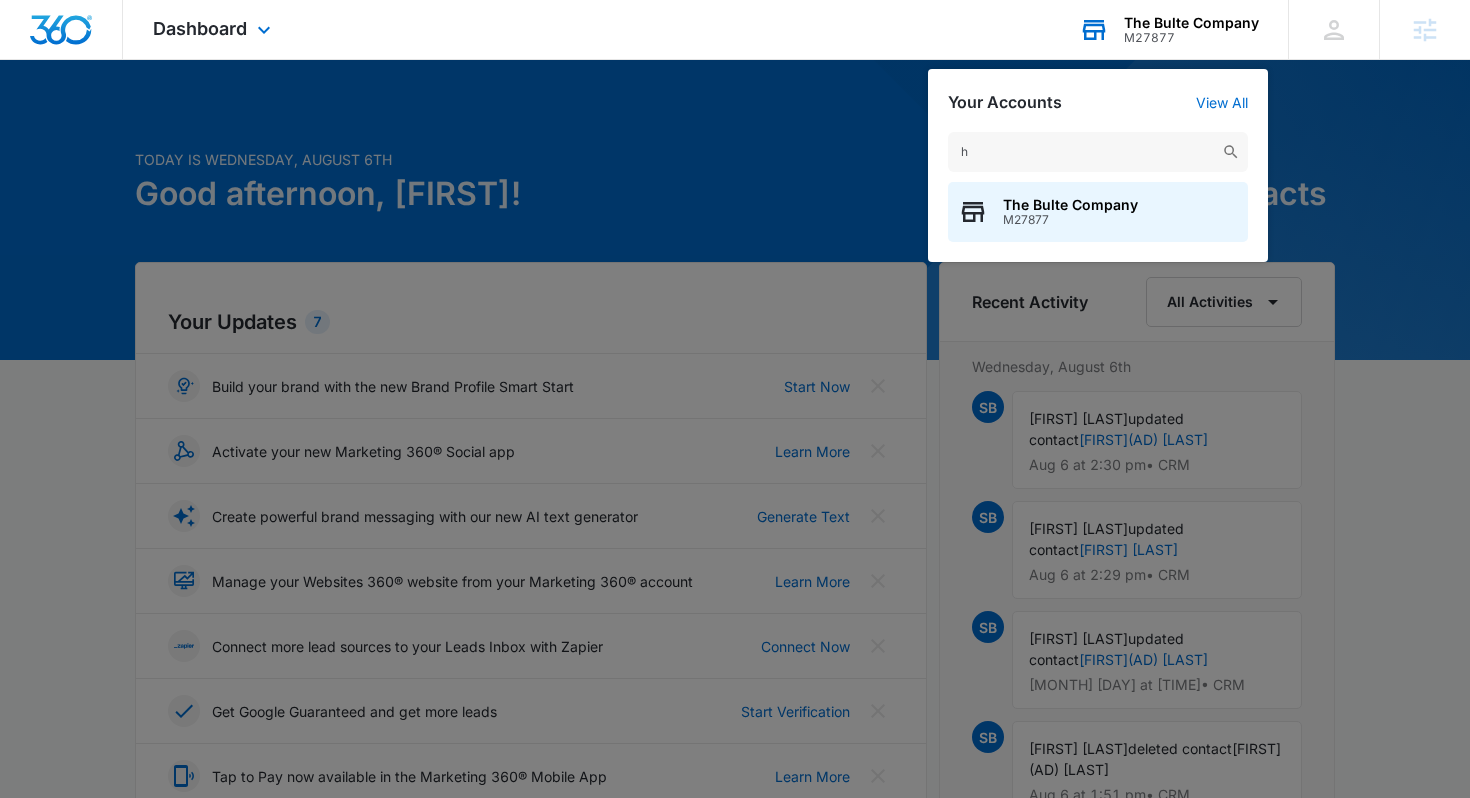 type on "h" 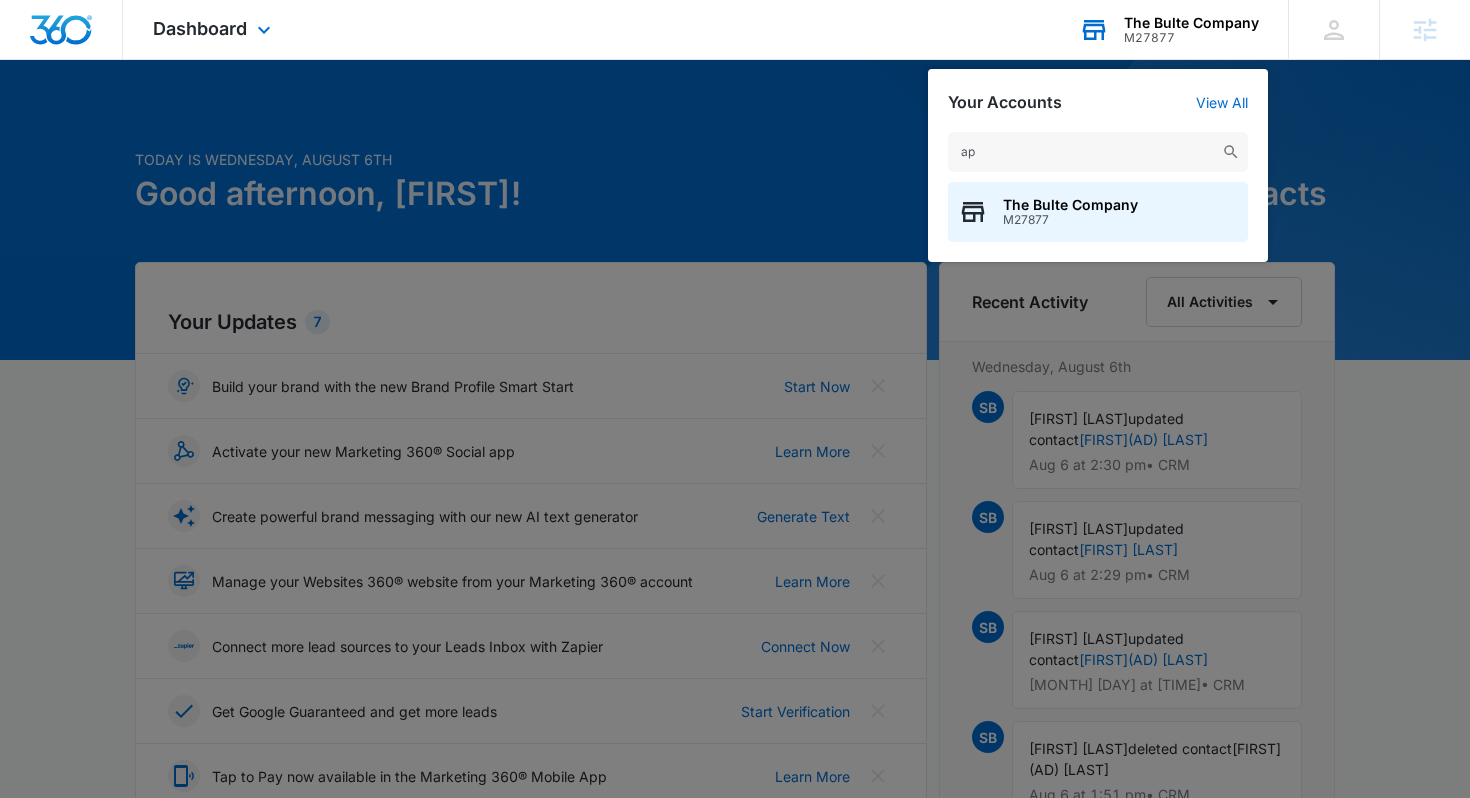 type on "a" 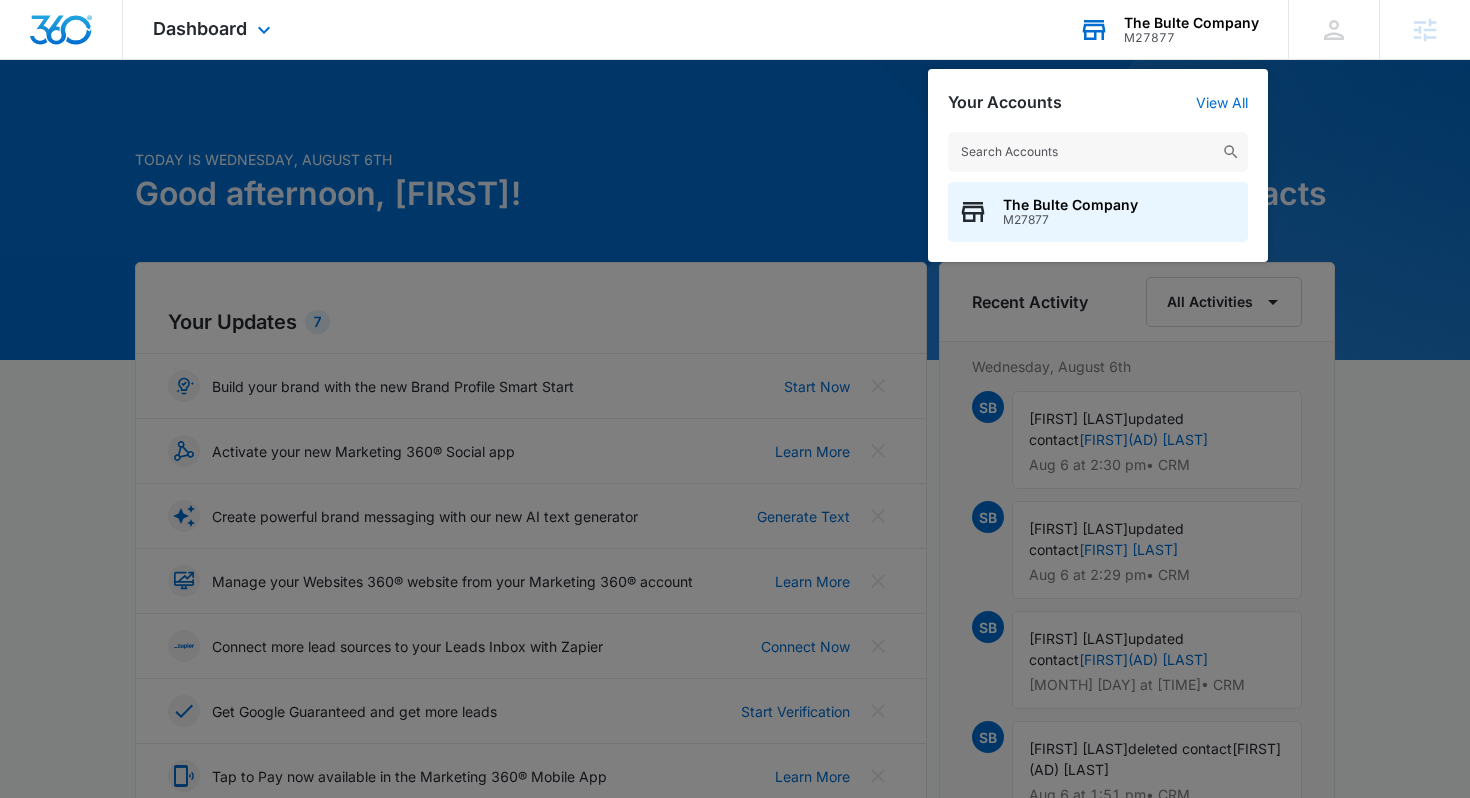 type on "m" 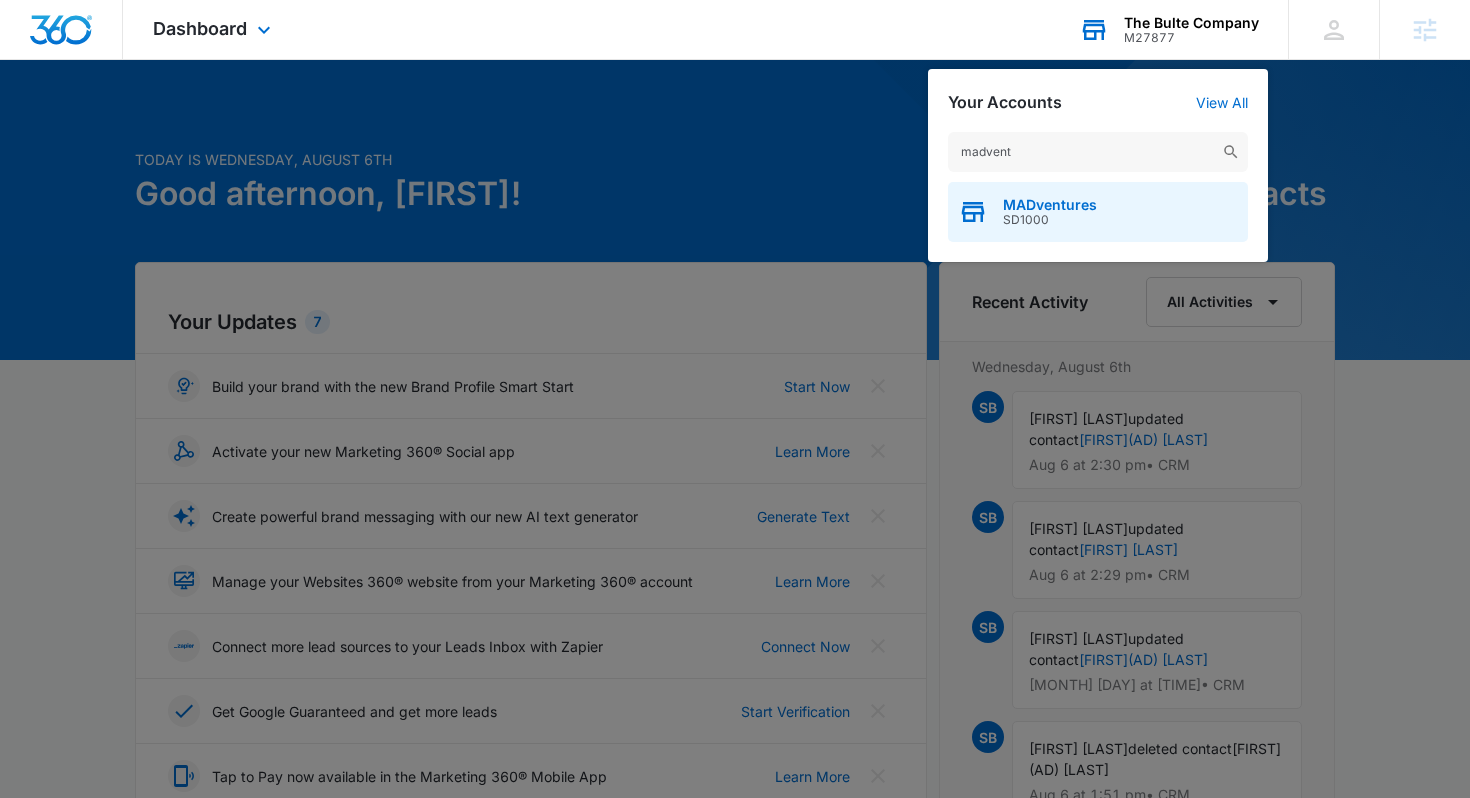 type on "madvent" 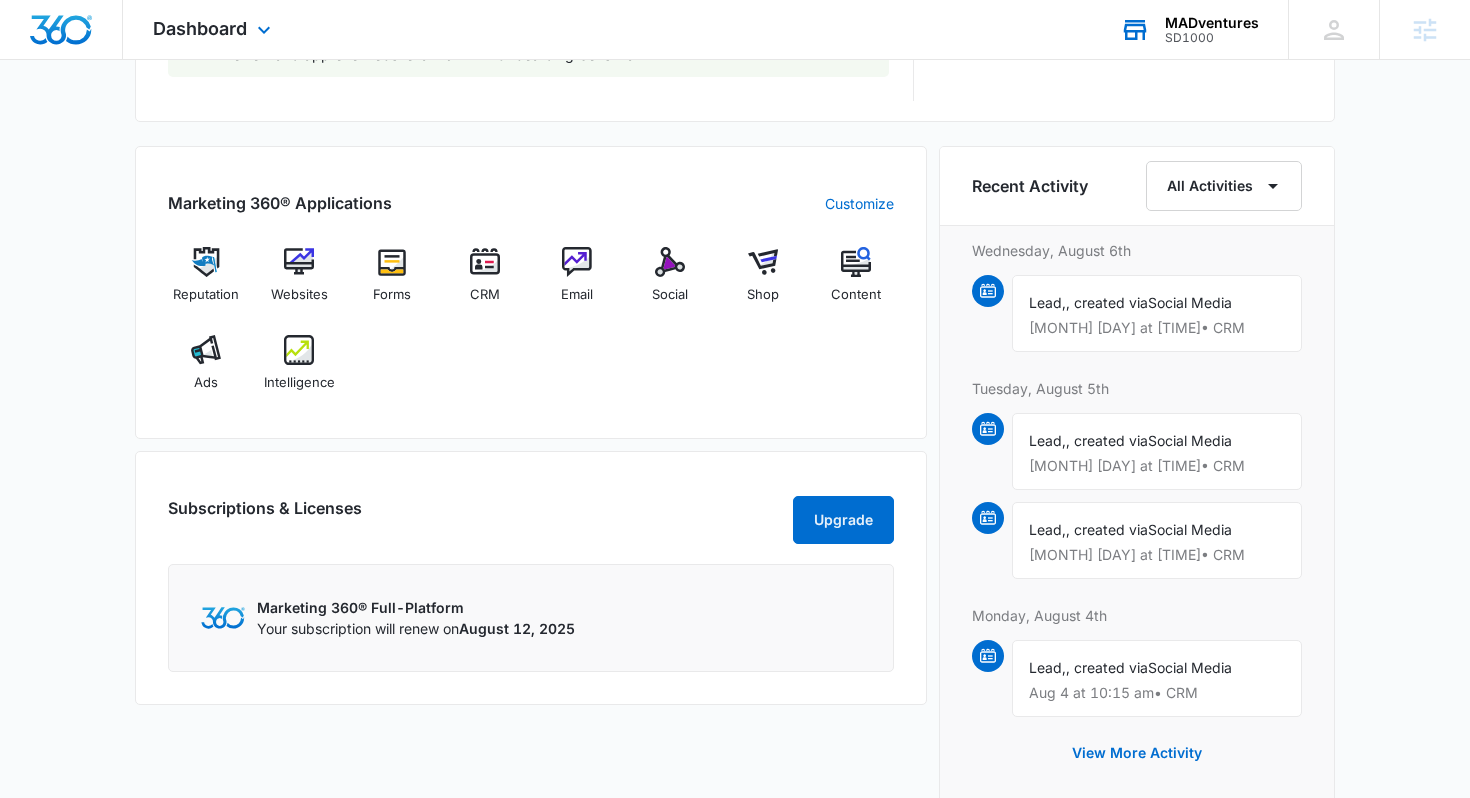scroll, scrollTop: 1321, scrollLeft: 0, axis: vertical 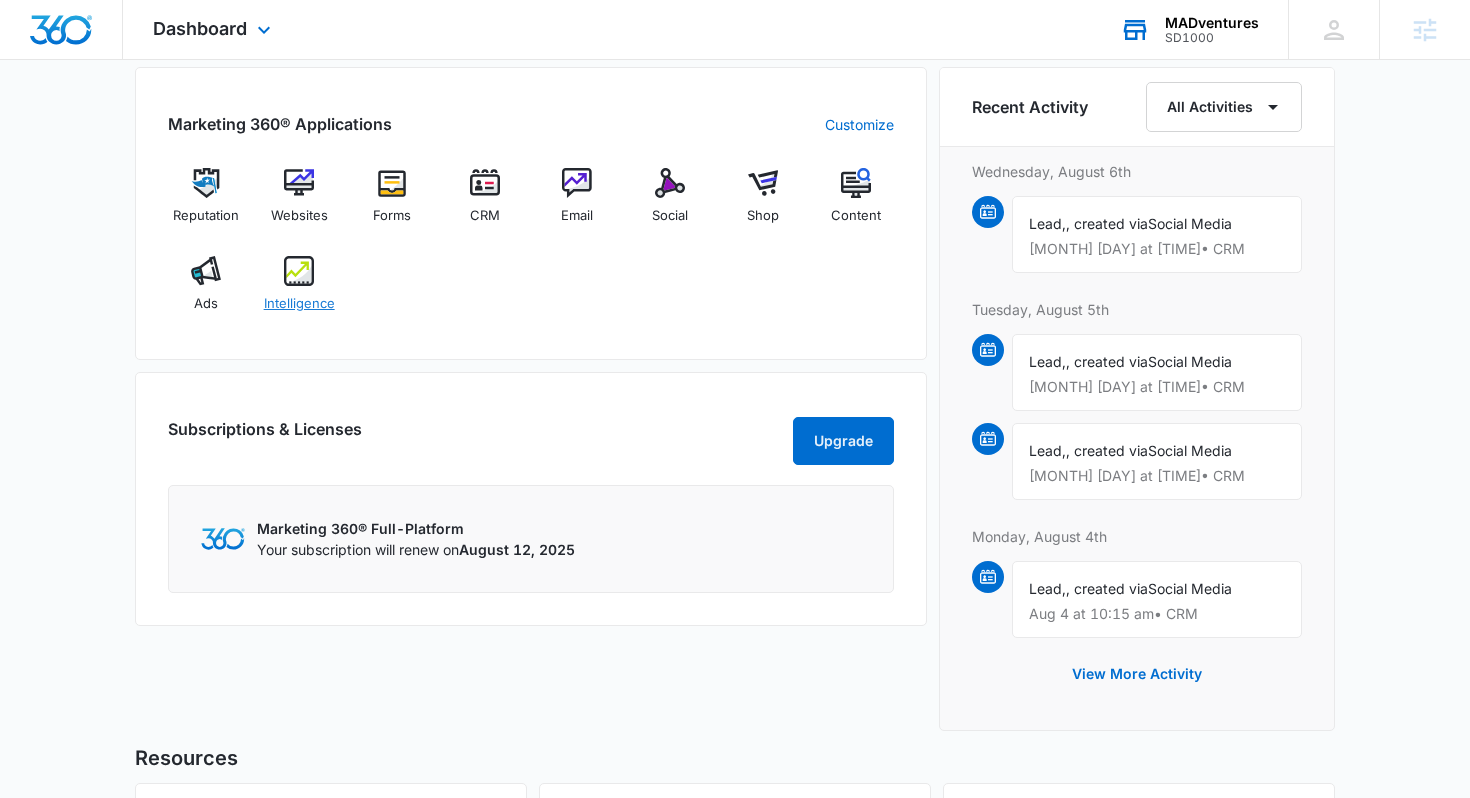 click on "Intelligence" at bounding box center (299, 292) 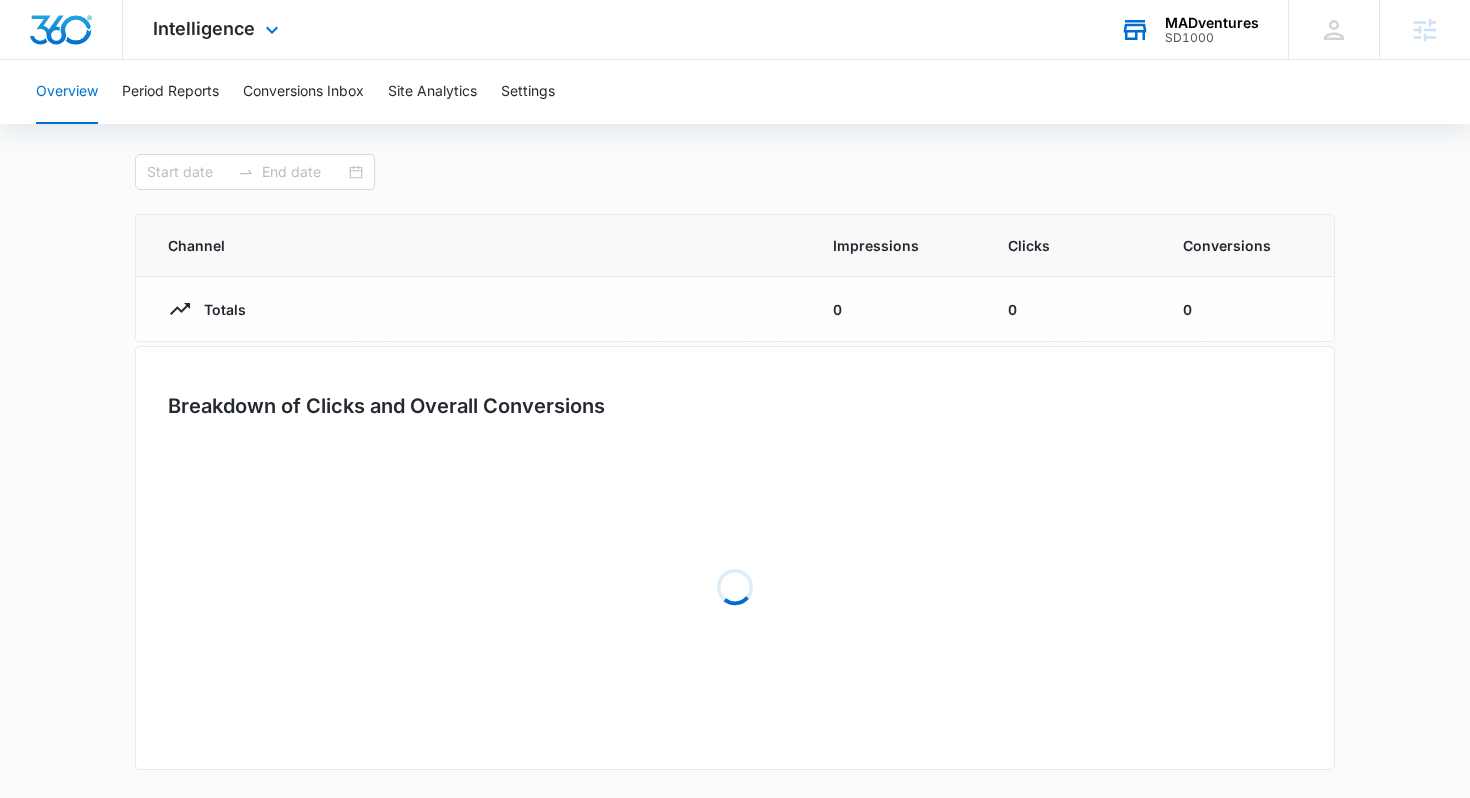type on "07/06/2025" 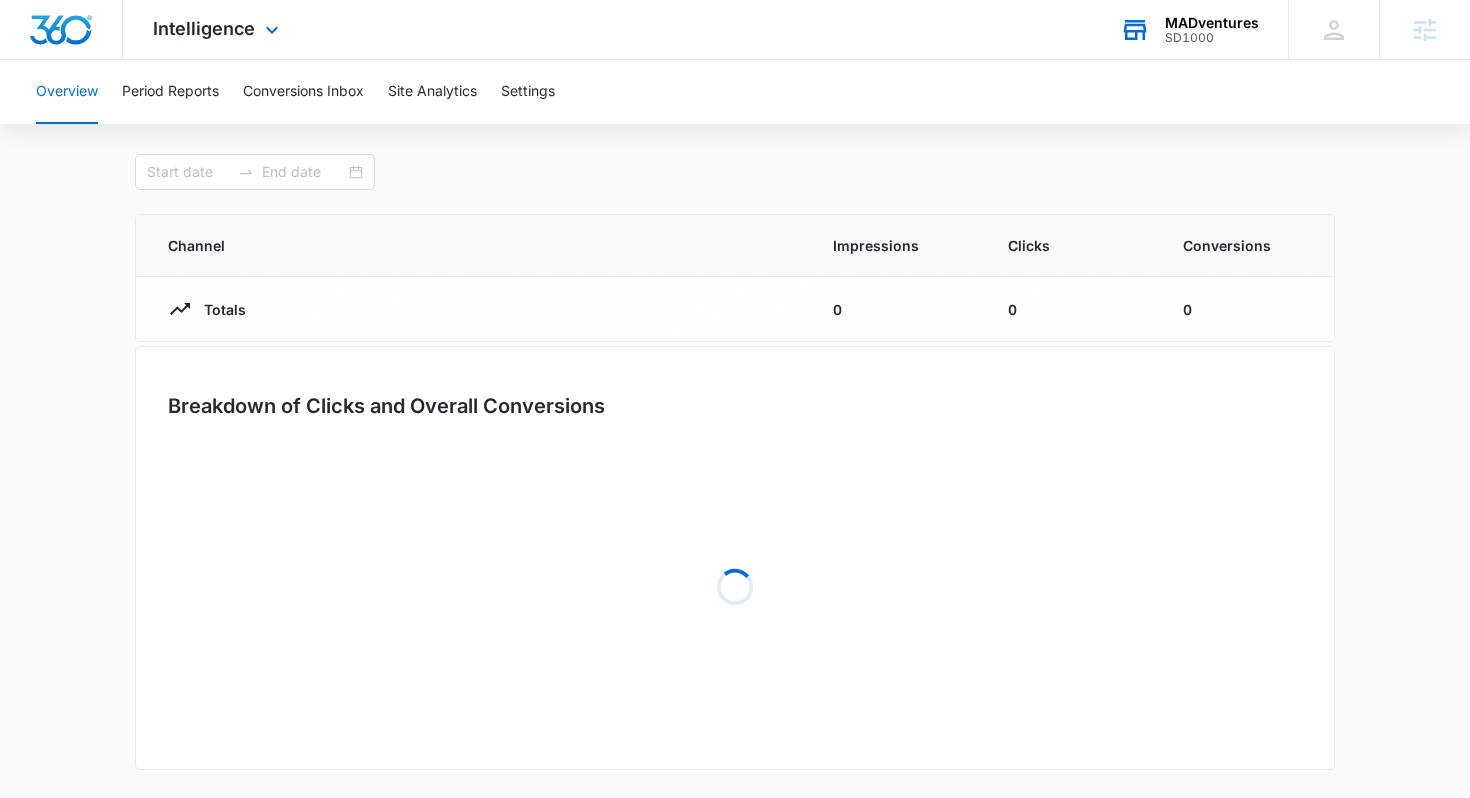 type on "08/05/2025" 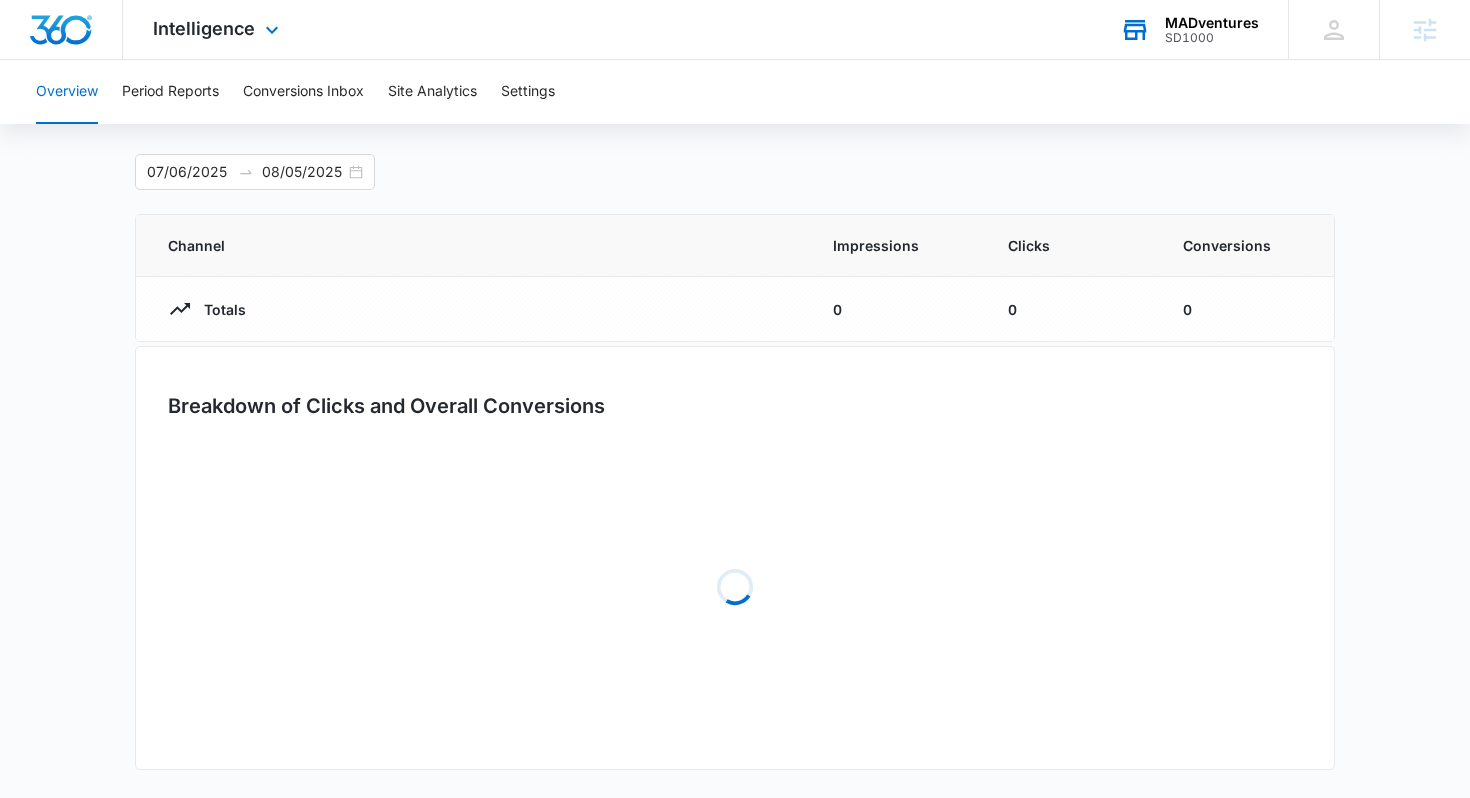 scroll, scrollTop: 0, scrollLeft: 0, axis: both 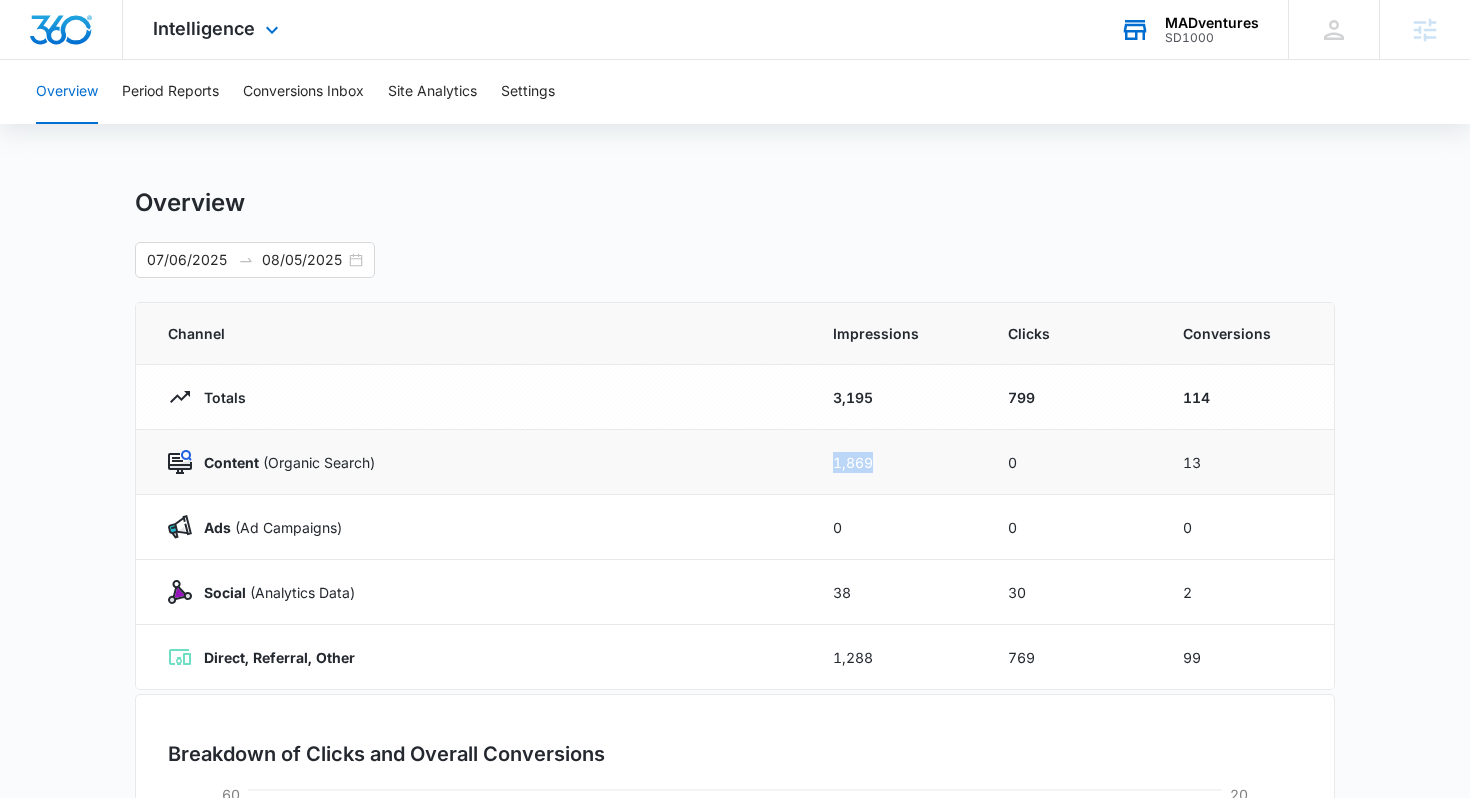 drag, startPoint x: 717, startPoint y: 452, endPoint x: 935, endPoint y: 451, distance: 218.00229 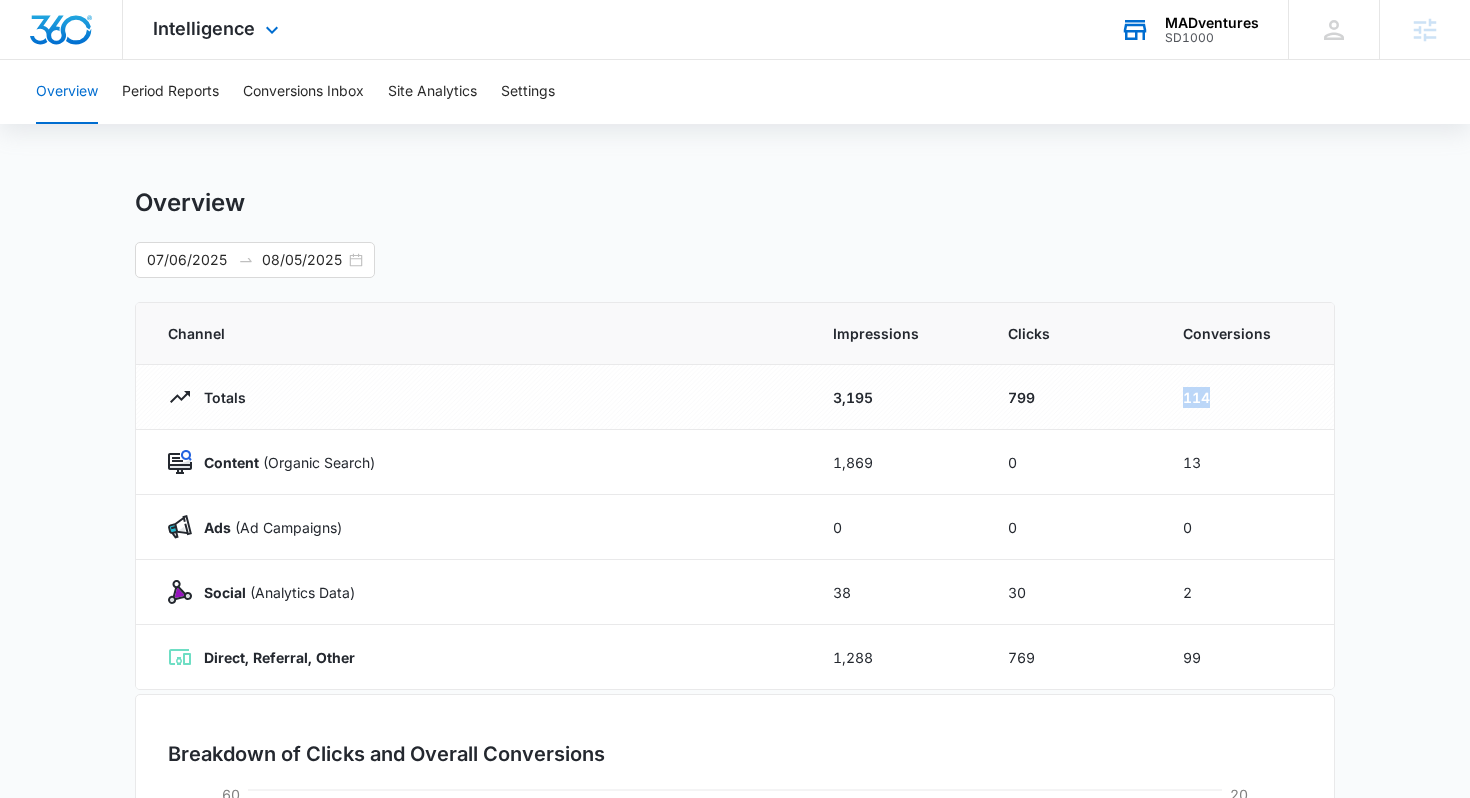 drag, startPoint x: 1165, startPoint y: 390, endPoint x: 1304, endPoint y: 390, distance: 139 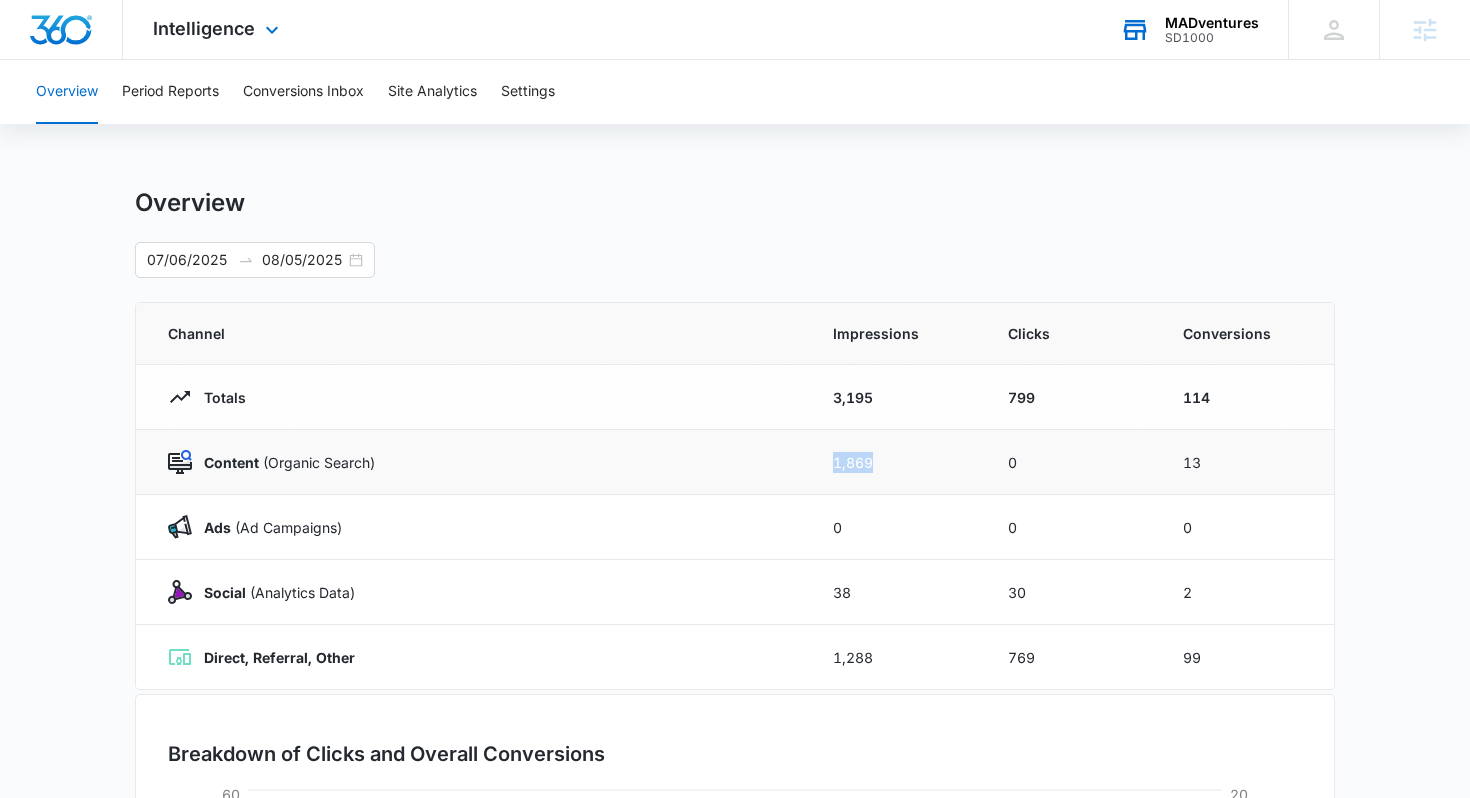 drag, startPoint x: 741, startPoint y: 473, endPoint x: 921, endPoint y: 473, distance: 180 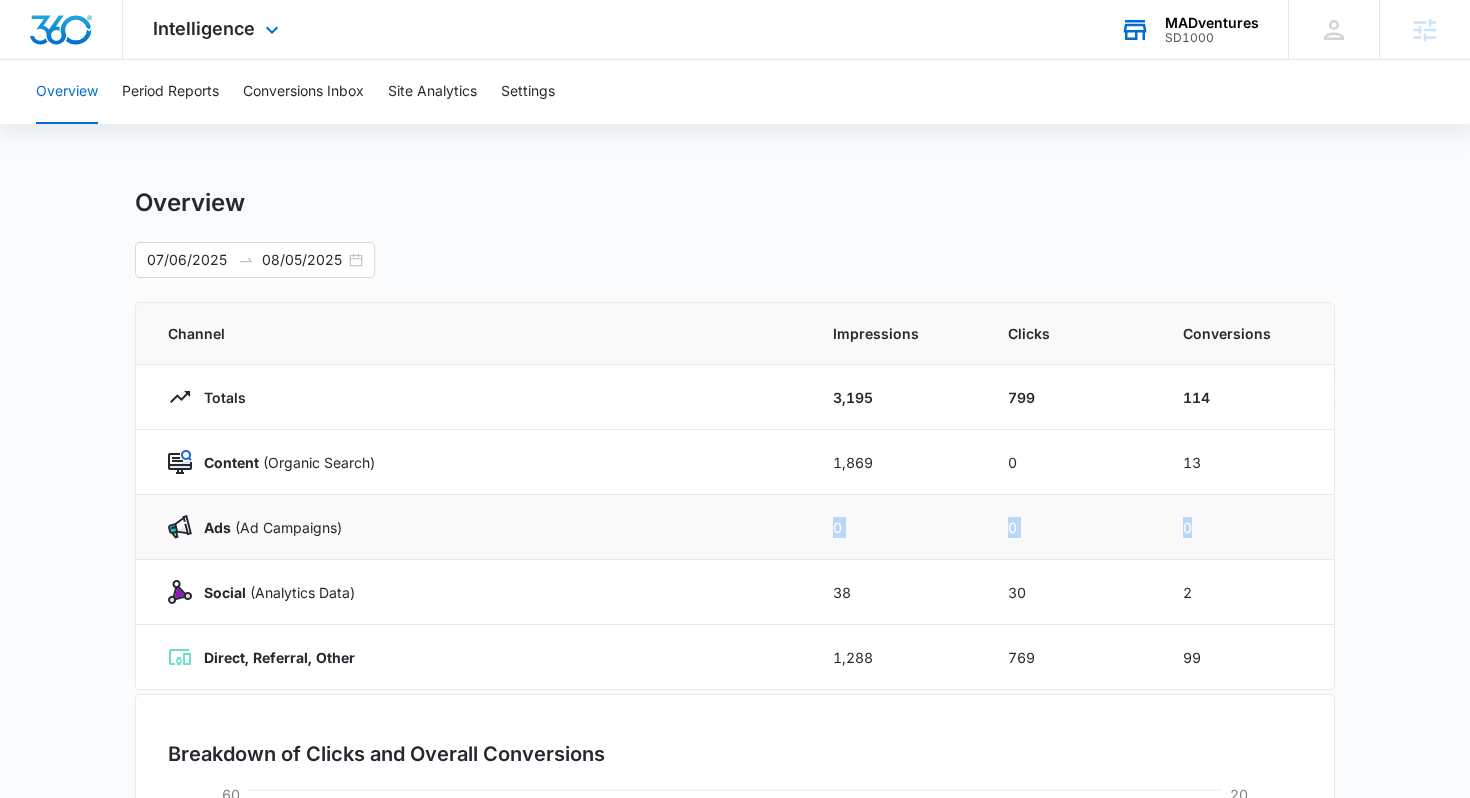 drag, startPoint x: 780, startPoint y: 523, endPoint x: 1271, endPoint y: 523, distance: 491 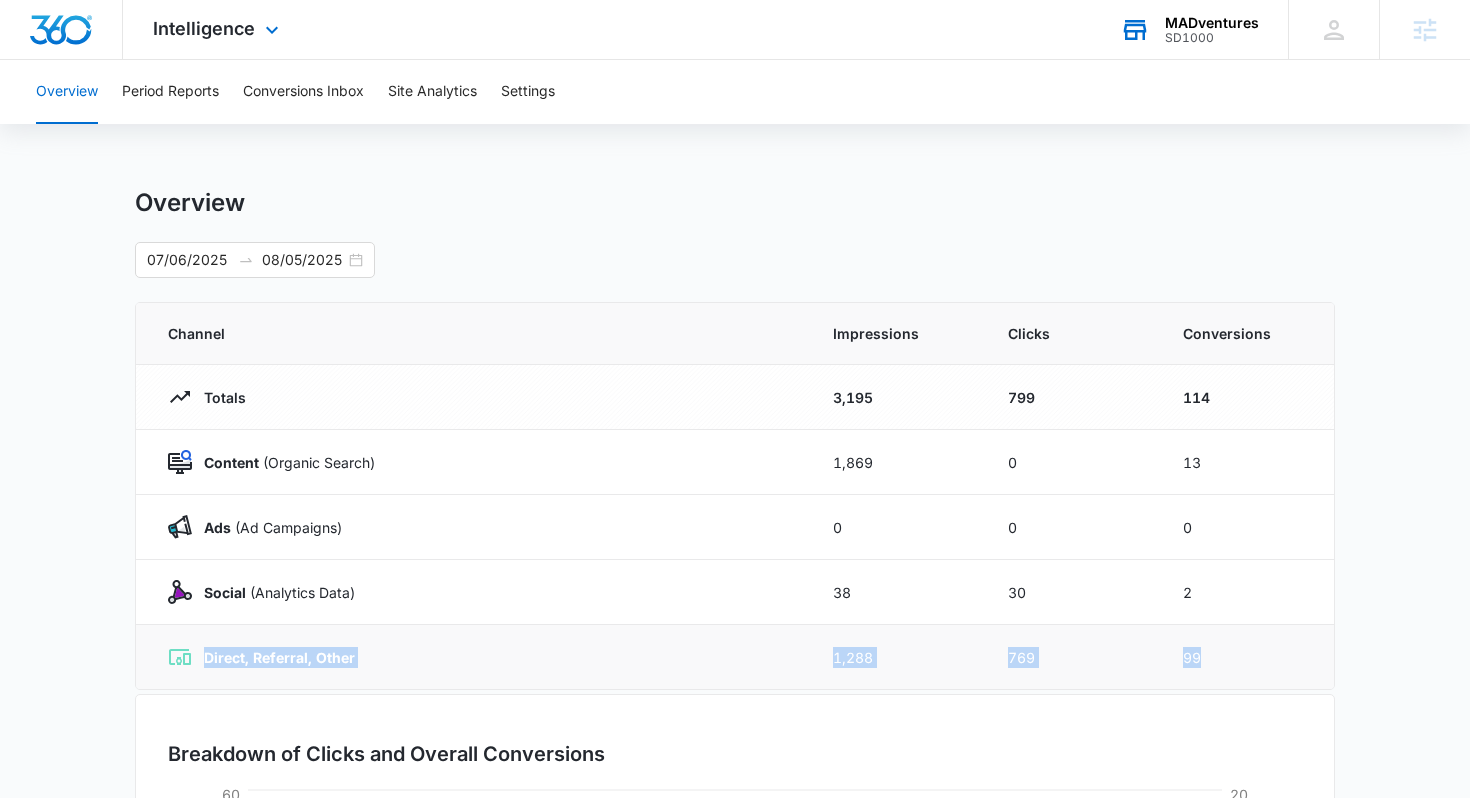 drag, startPoint x: 768, startPoint y: 640, endPoint x: 1227, endPoint y: 655, distance: 459.24503 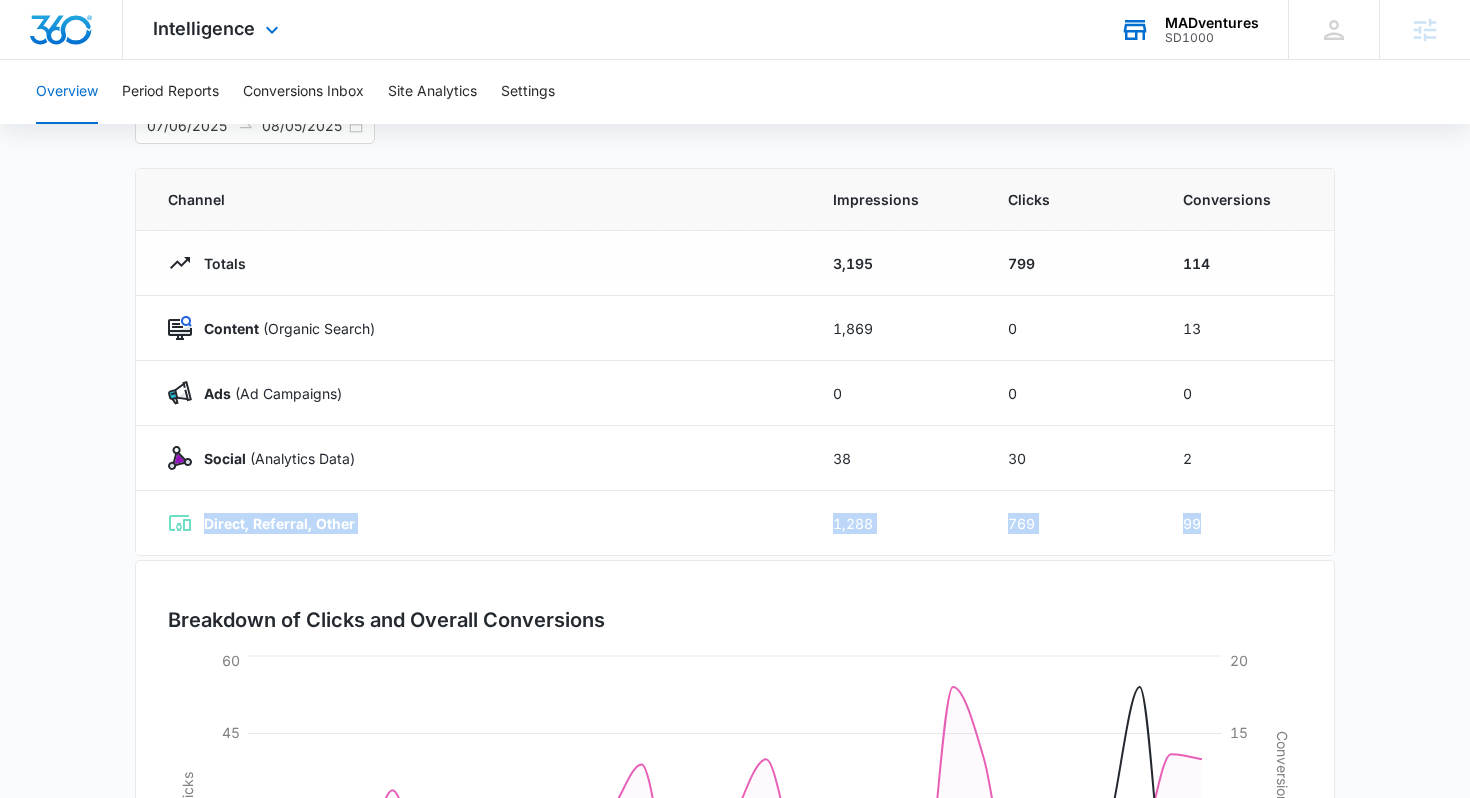 scroll, scrollTop: 0, scrollLeft: 0, axis: both 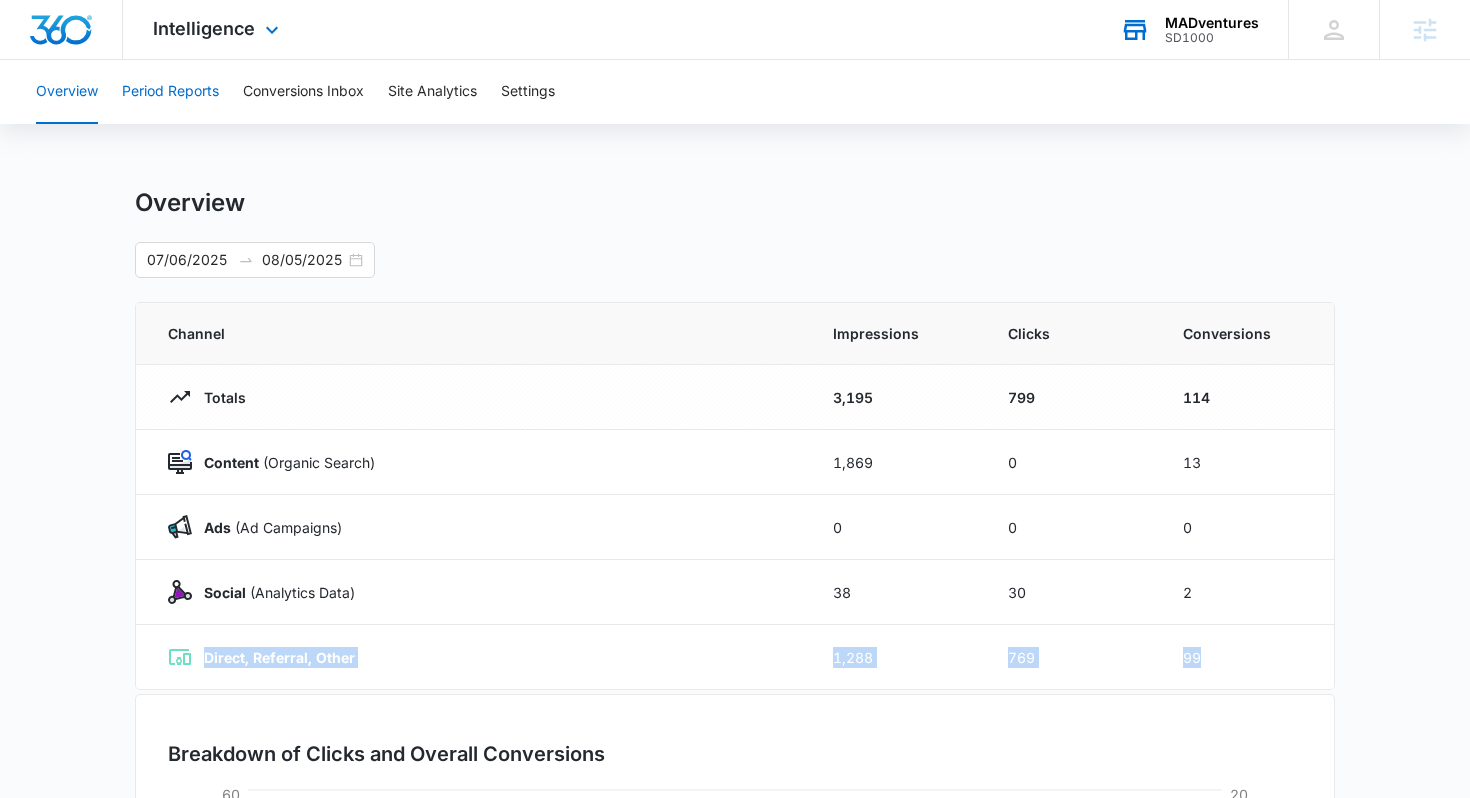 click on "Period Reports" at bounding box center [170, 92] 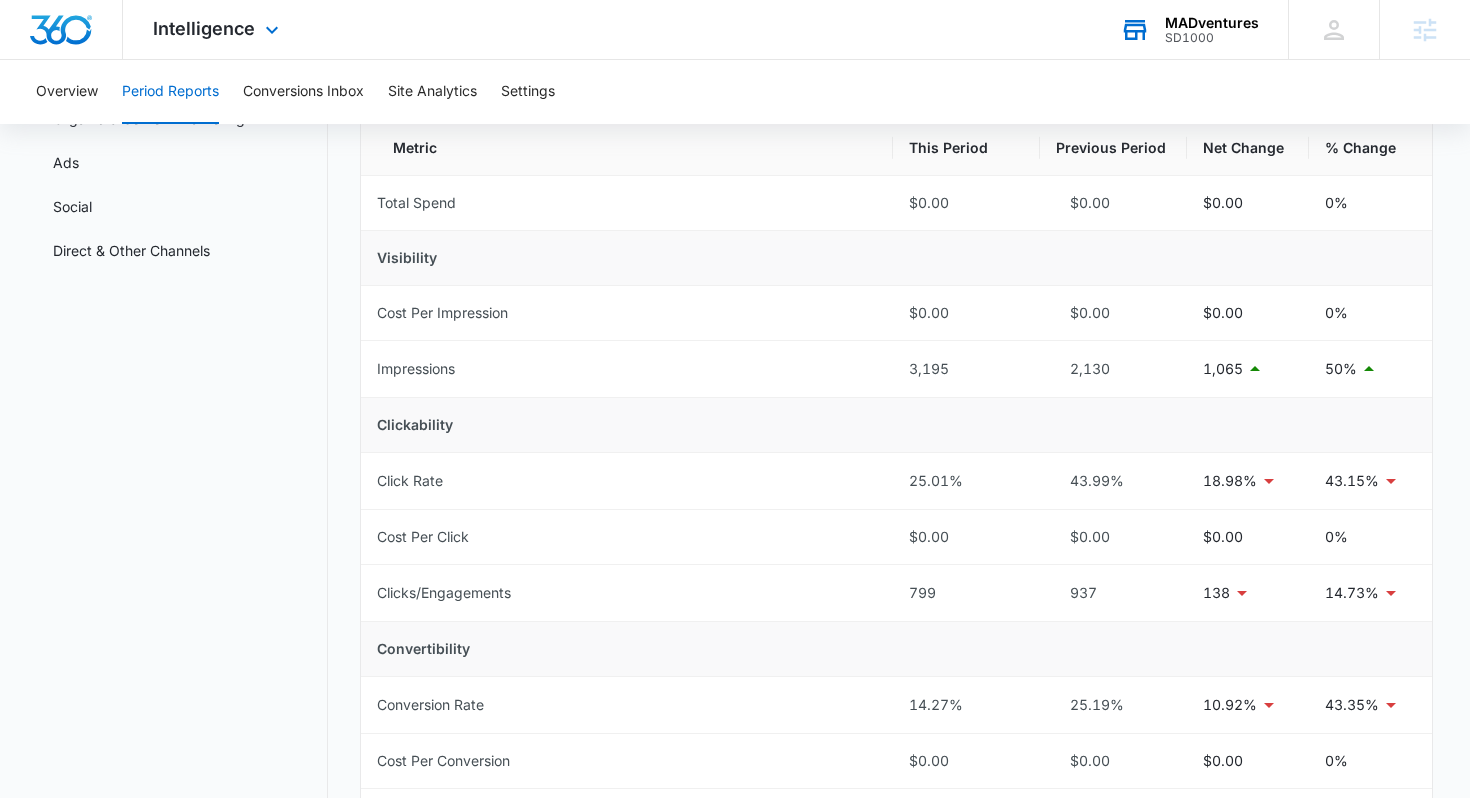 scroll, scrollTop: 183, scrollLeft: 0, axis: vertical 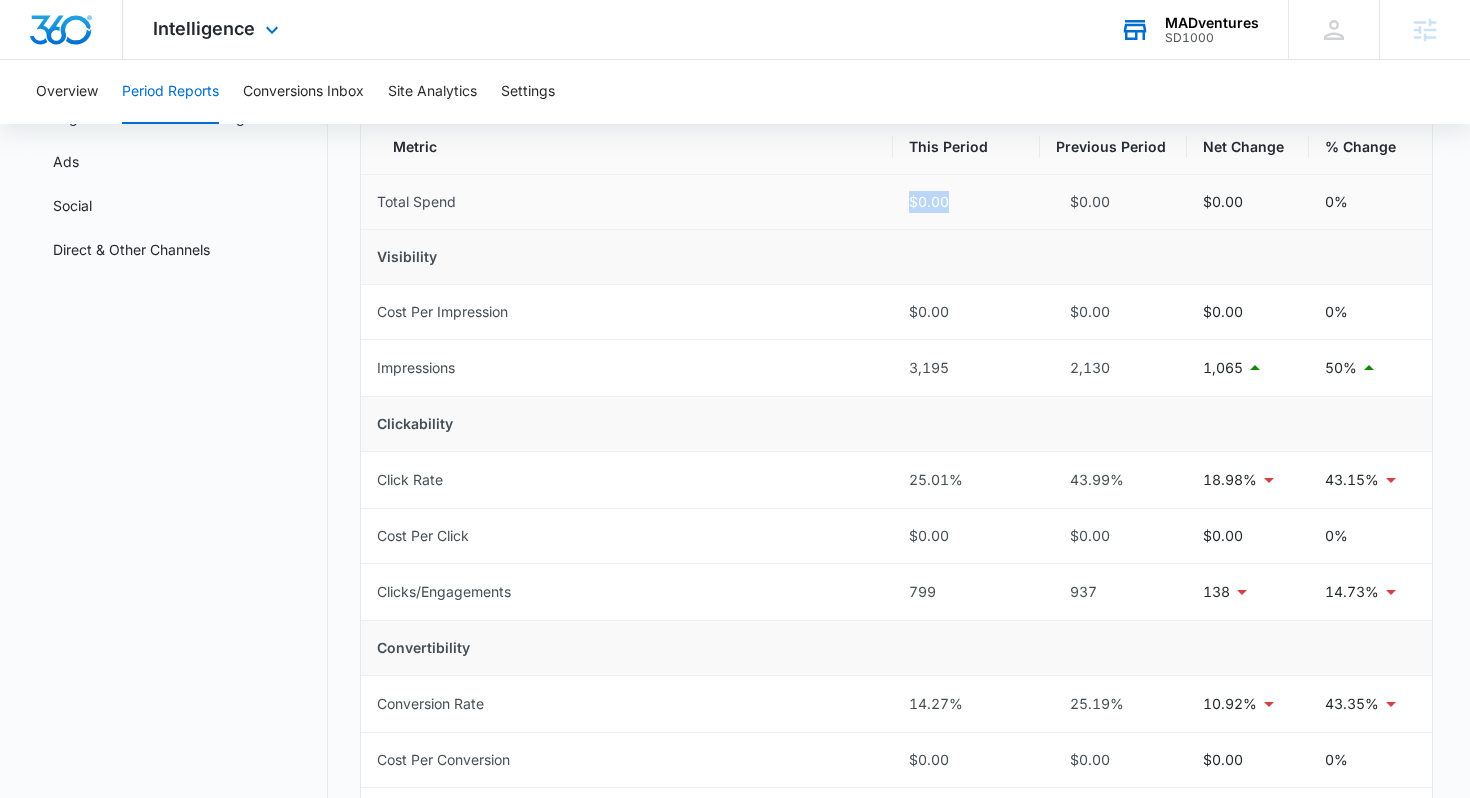 drag, startPoint x: 817, startPoint y: 194, endPoint x: 1027, endPoint y: 204, distance: 210.23796 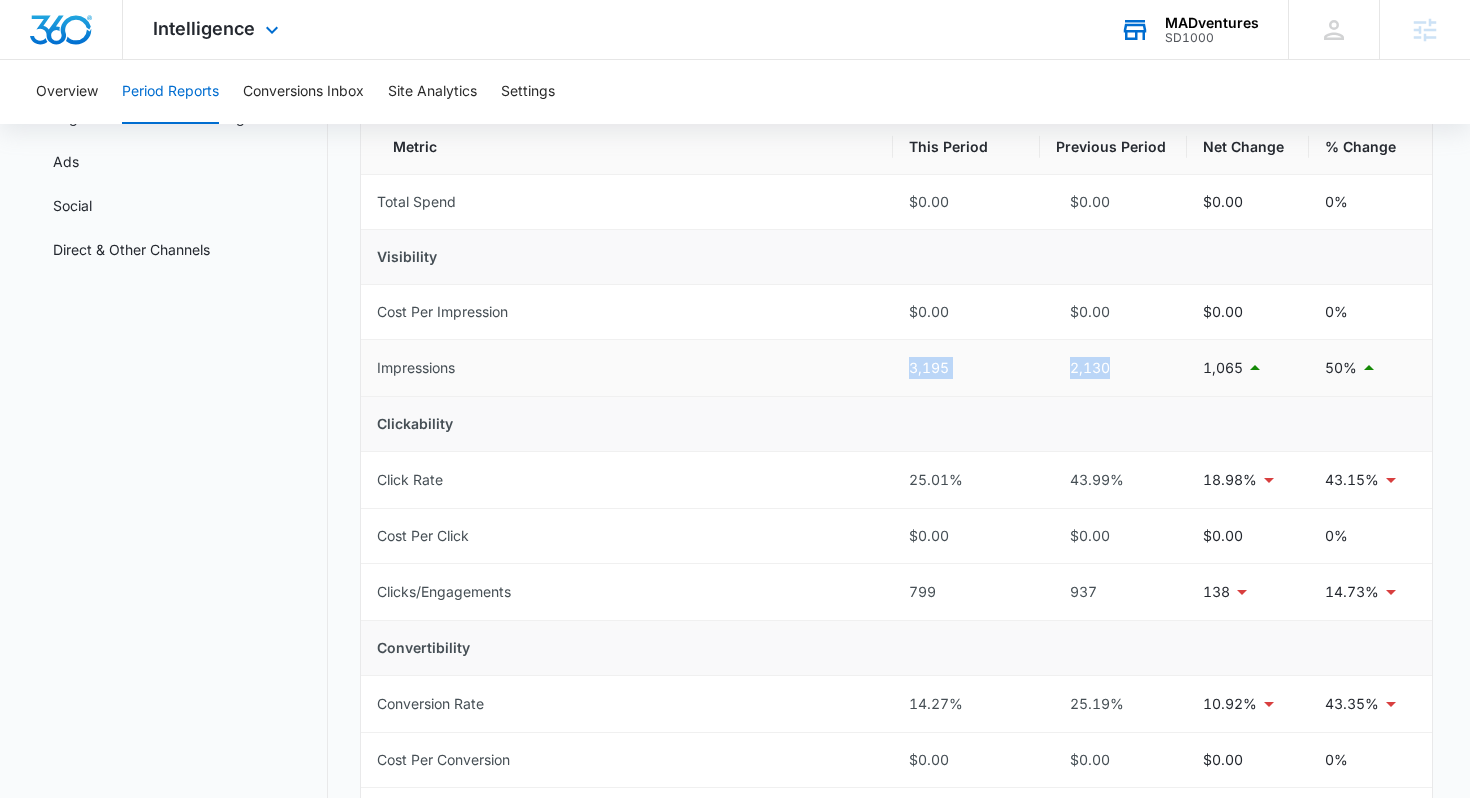 drag, startPoint x: 875, startPoint y: 366, endPoint x: 1064, endPoint y: 391, distance: 190.64627 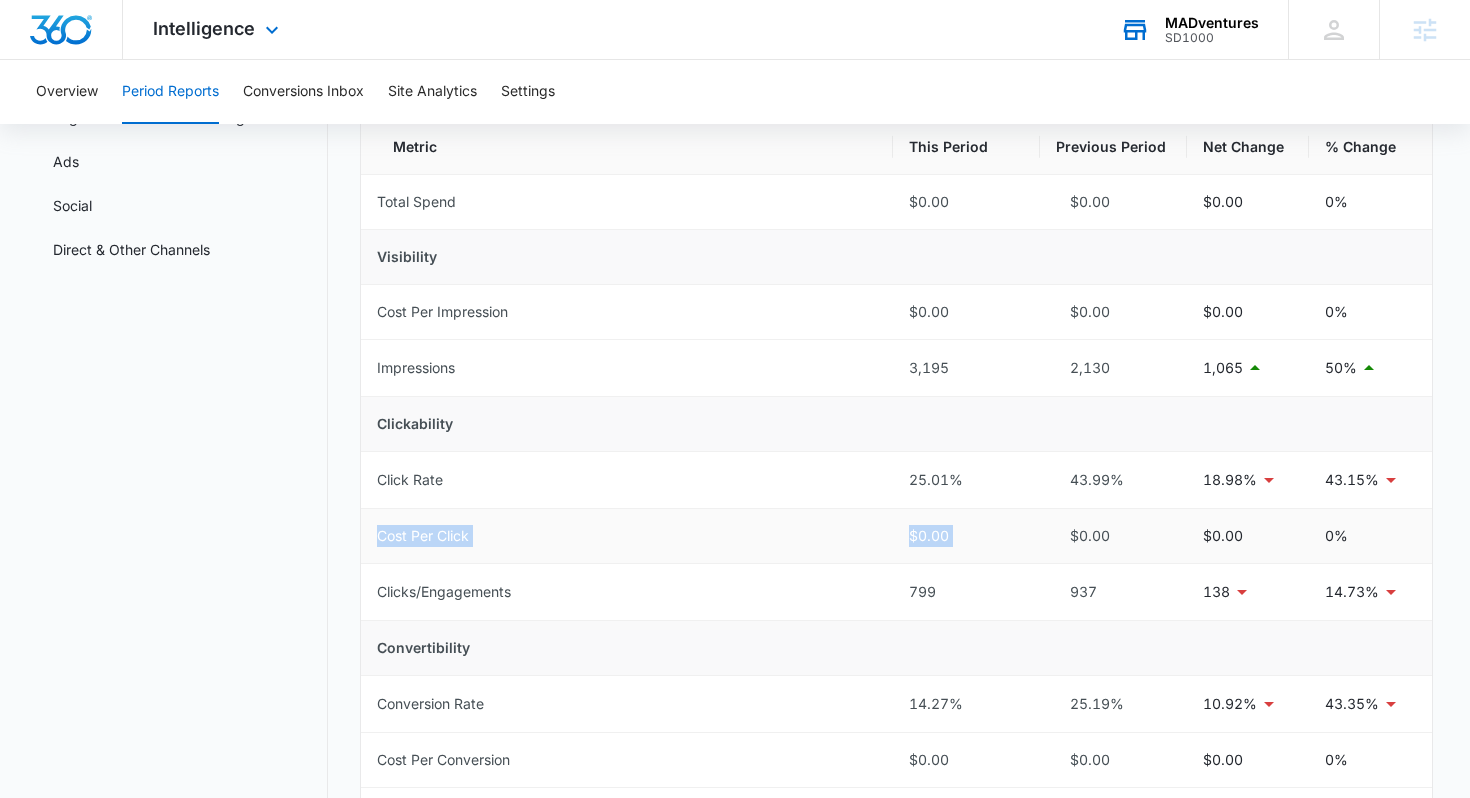 drag, startPoint x: 849, startPoint y: 513, endPoint x: 1094, endPoint y: 521, distance: 245.13058 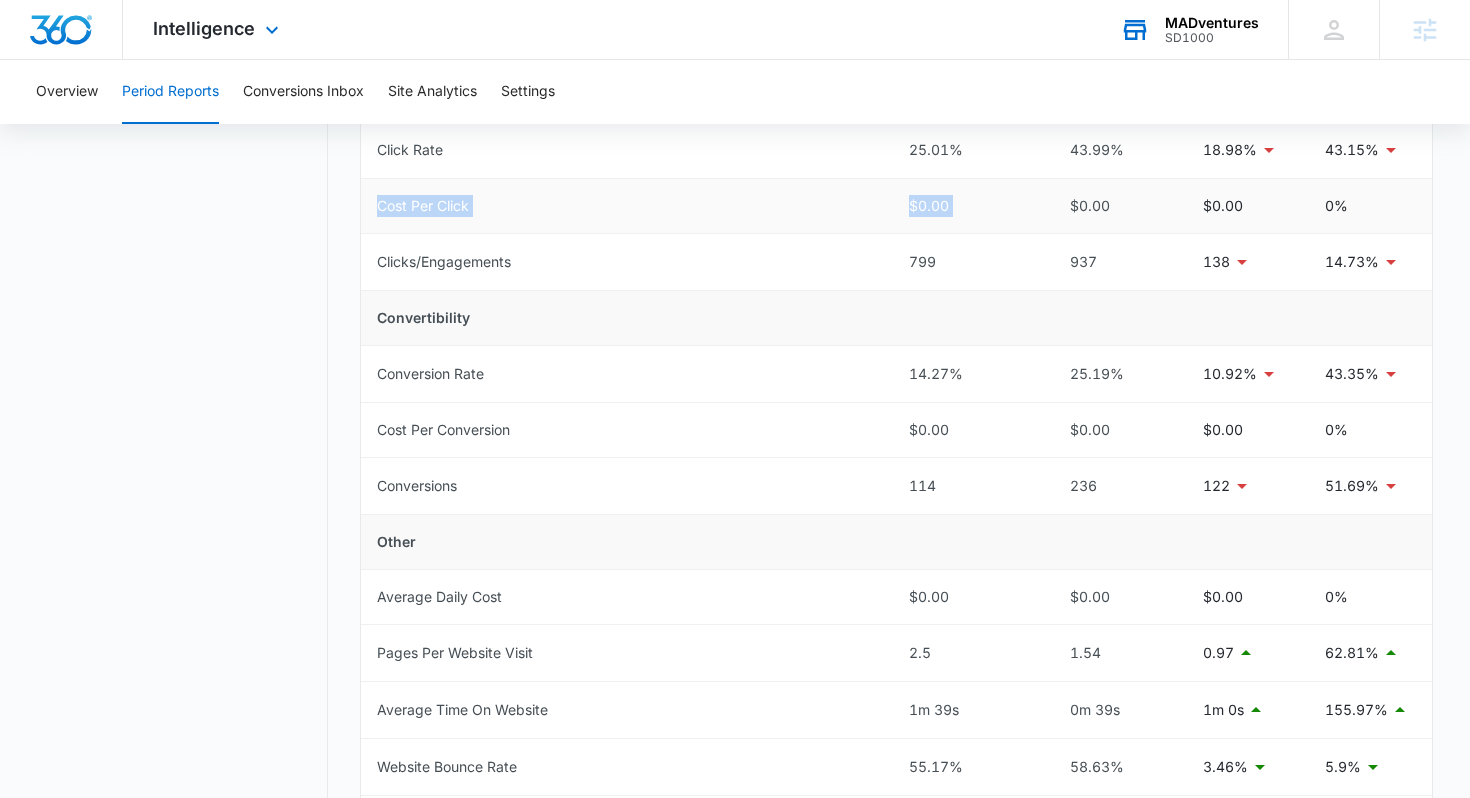 scroll, scrollTop: 517, scrollLeft: 0, axis: vertical 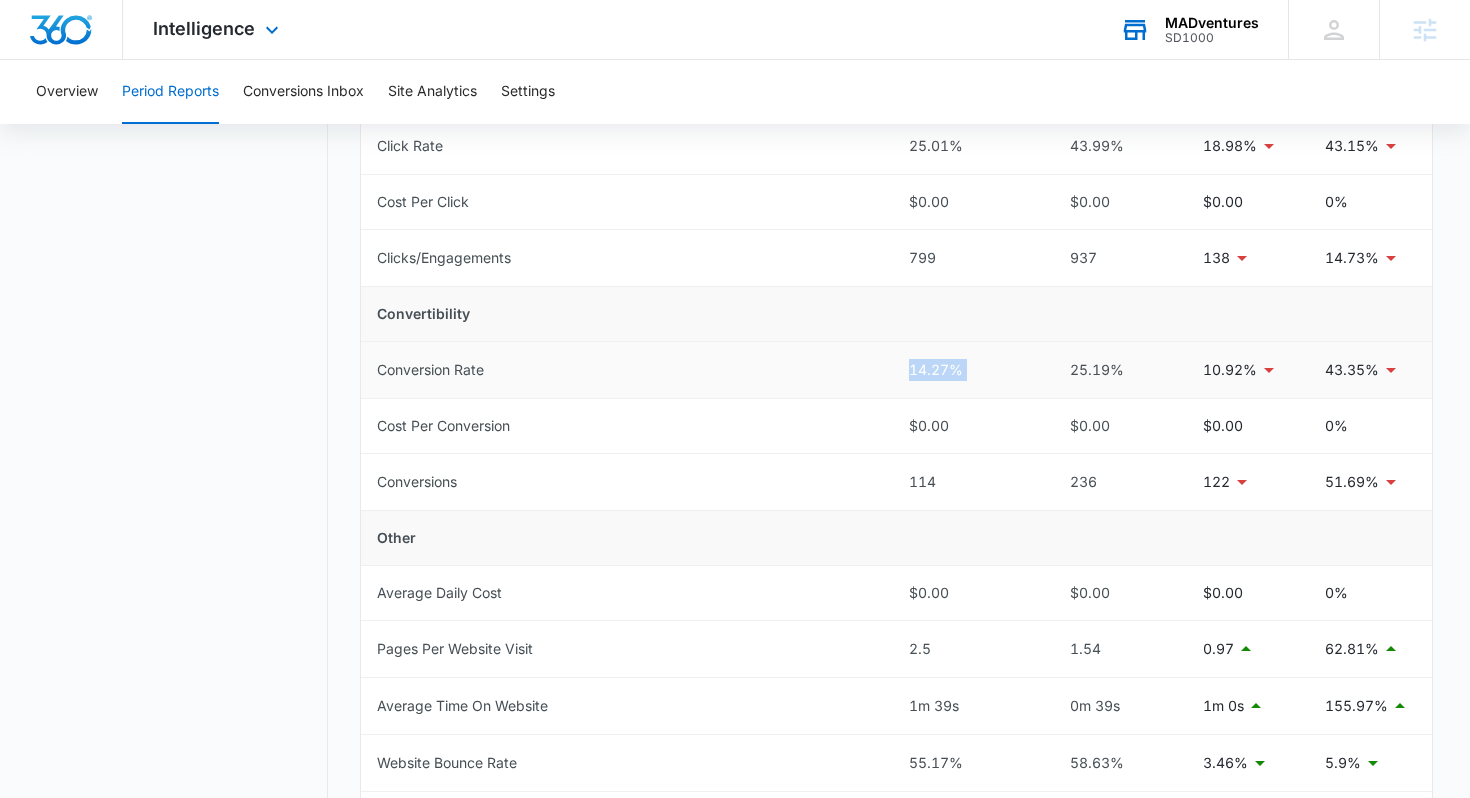 drag, startPoint x: 832, startPoint y: 375, endPoint x: 1040, endPoint y: 375, distance: 208 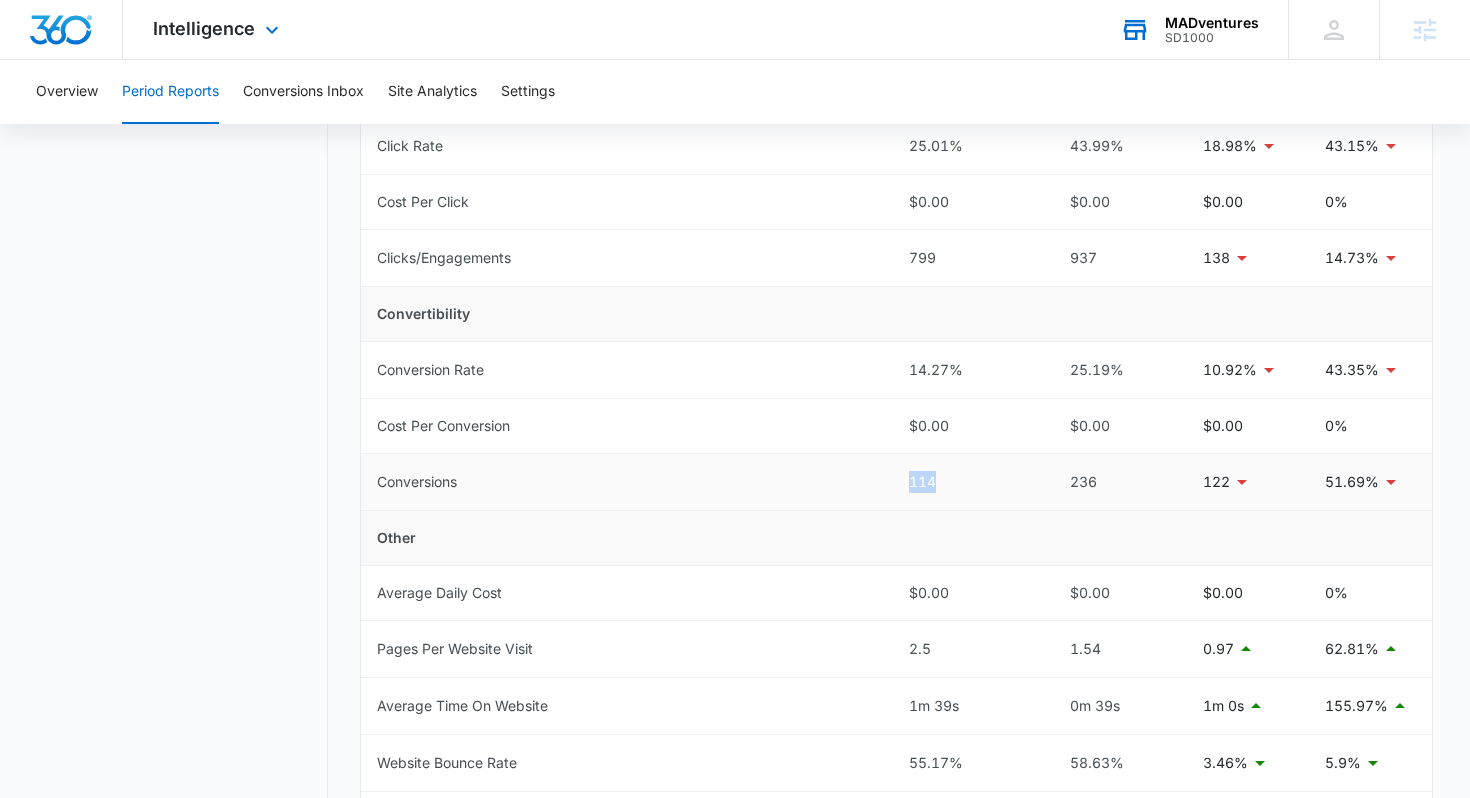 drag, startPoint x: 854, startPoint y: 478, endPoint x: 980, endPoint y: 478, distance: 126 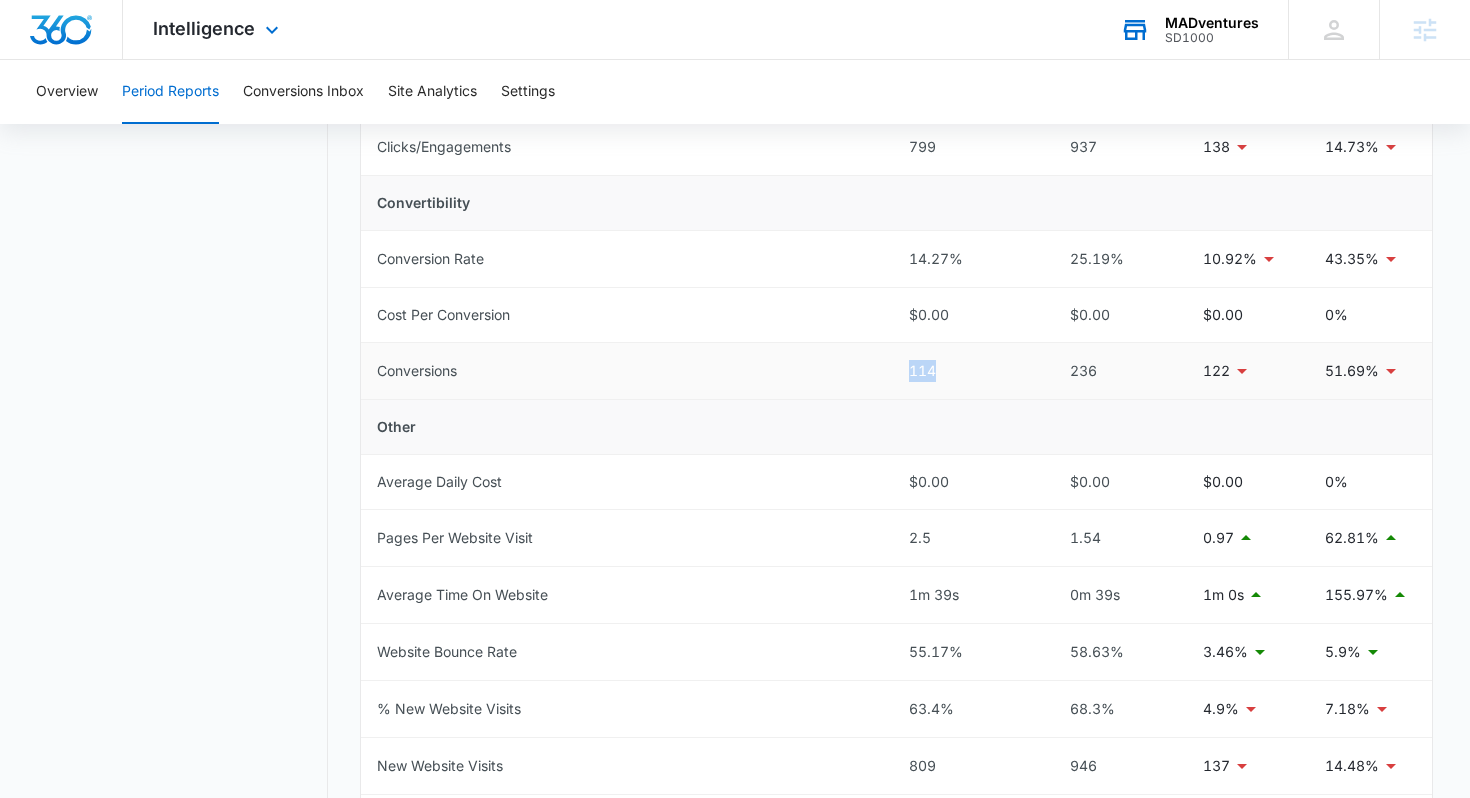 scroll, scrollTop: 642, scrollLeft: 0, axis: vertical 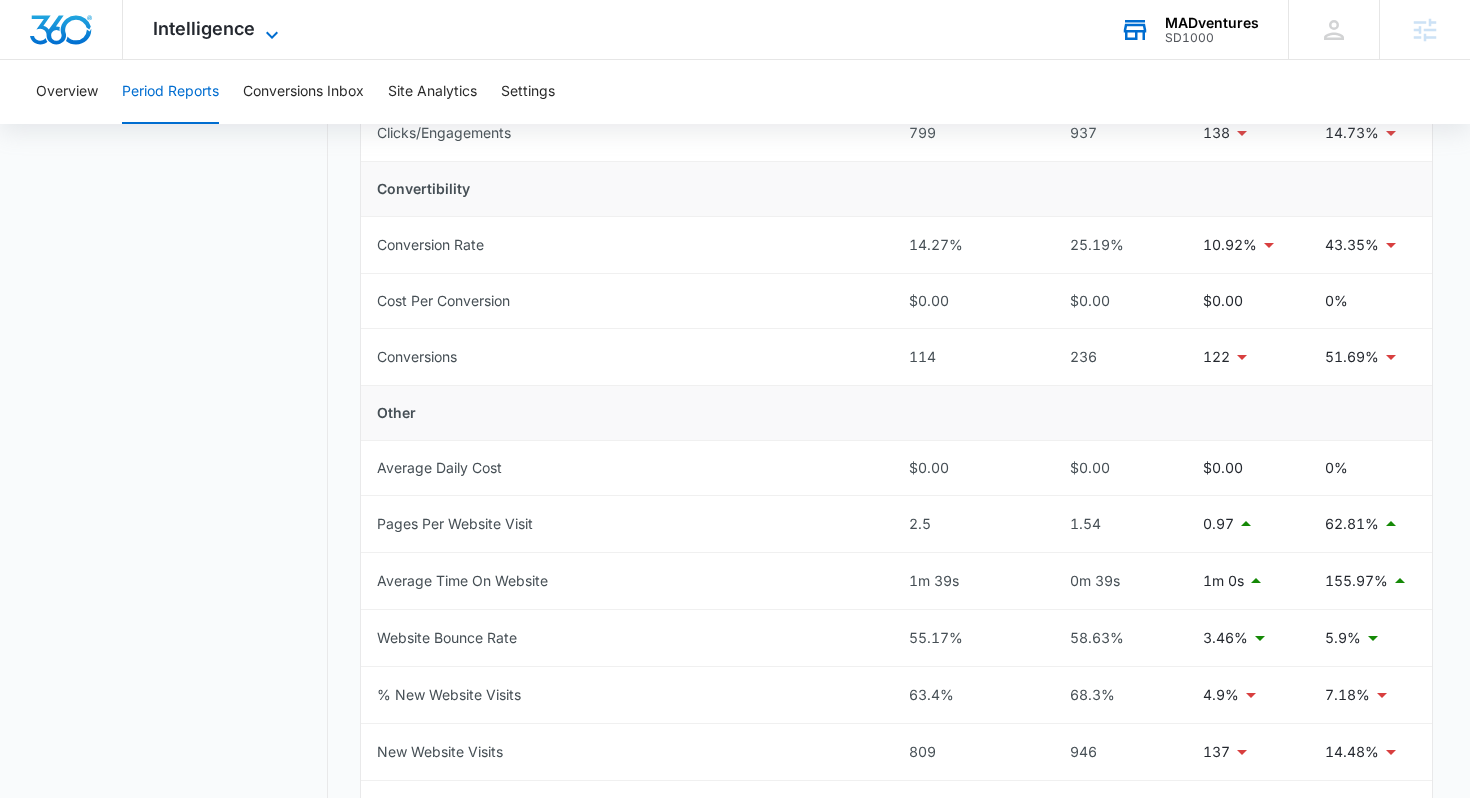 click on "Intelligence" at bounding box center [204, 28] 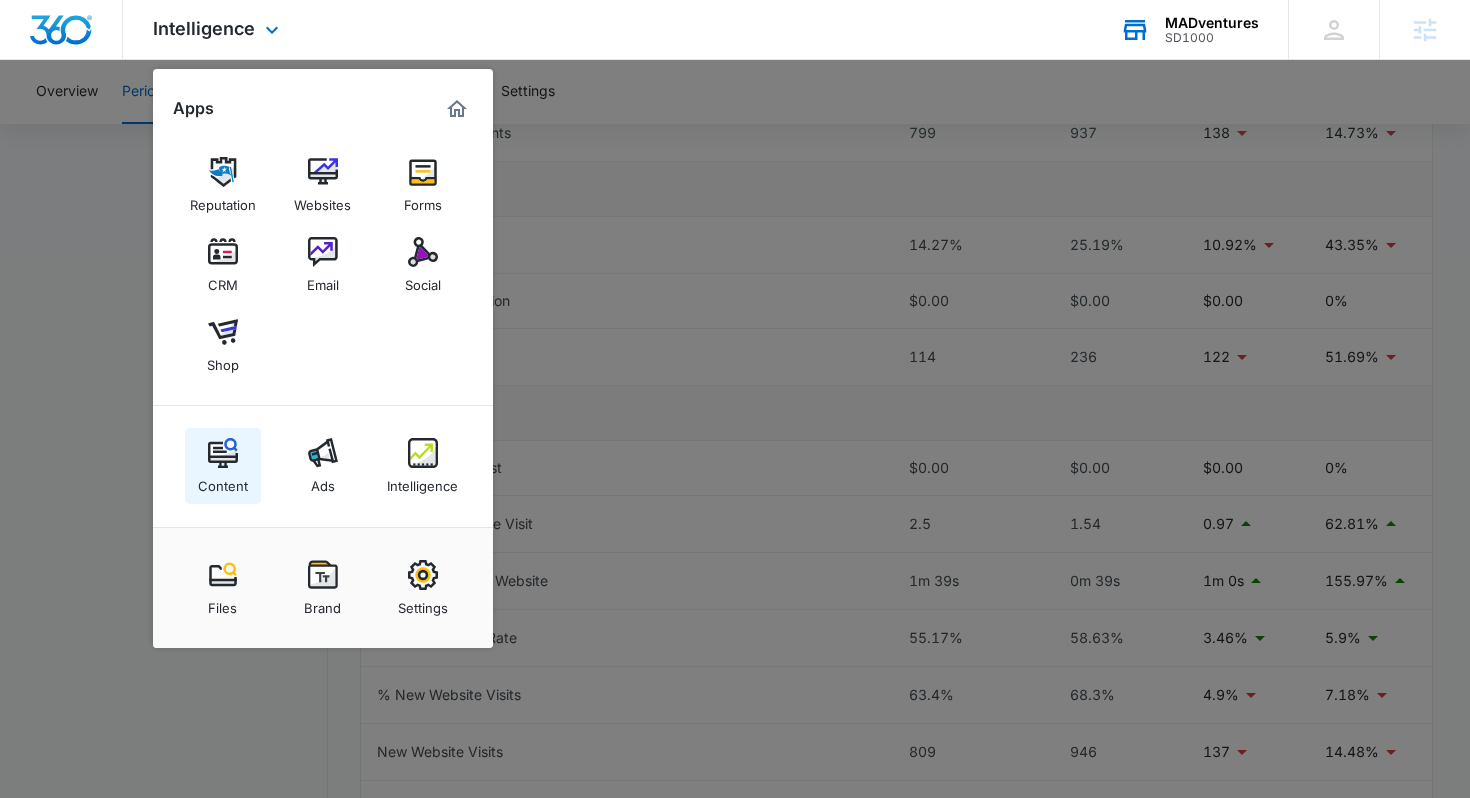 click at bounding box center (223, 453) 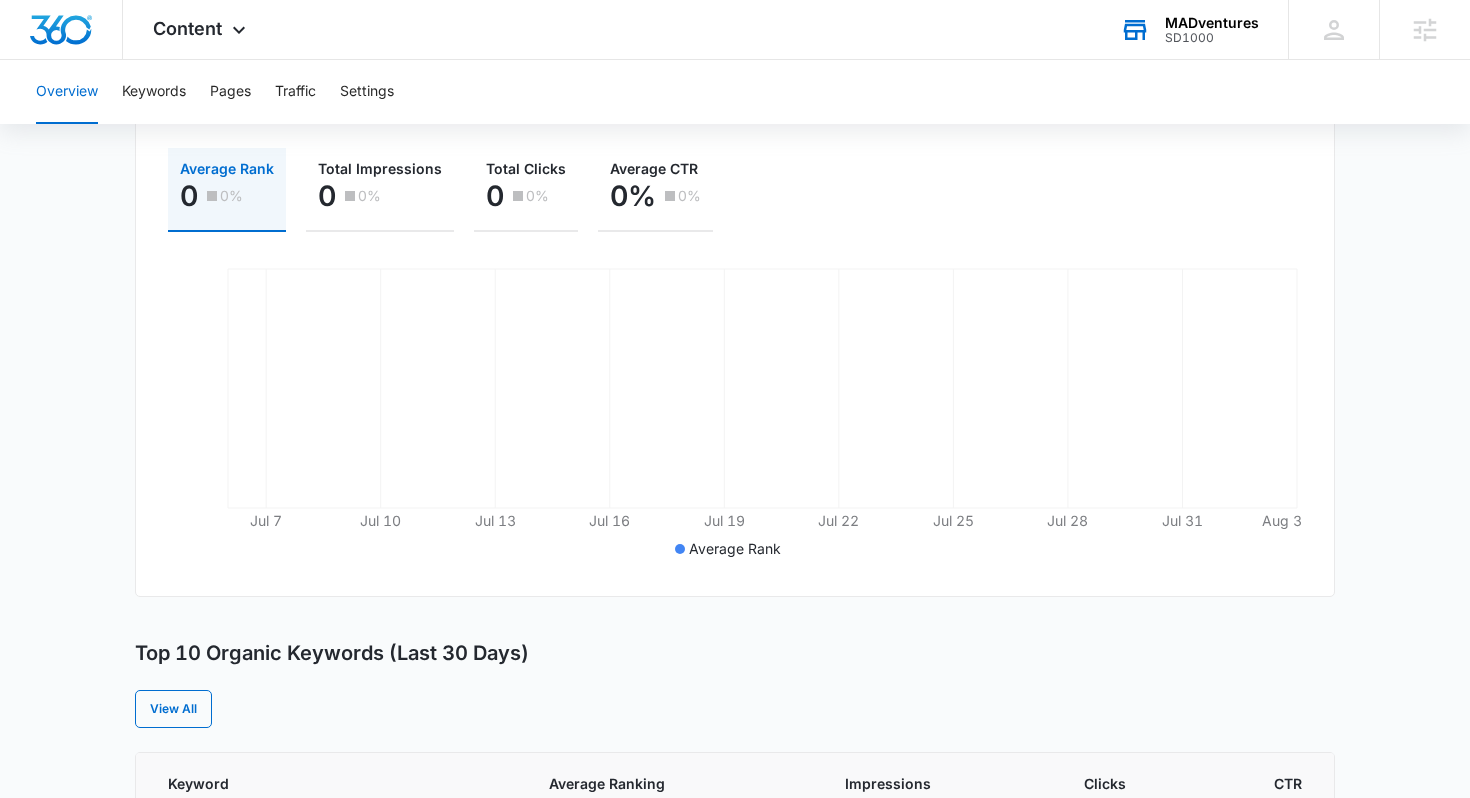 scroll, scrollTop: 101, scrollLeft: 0, axis: vertical 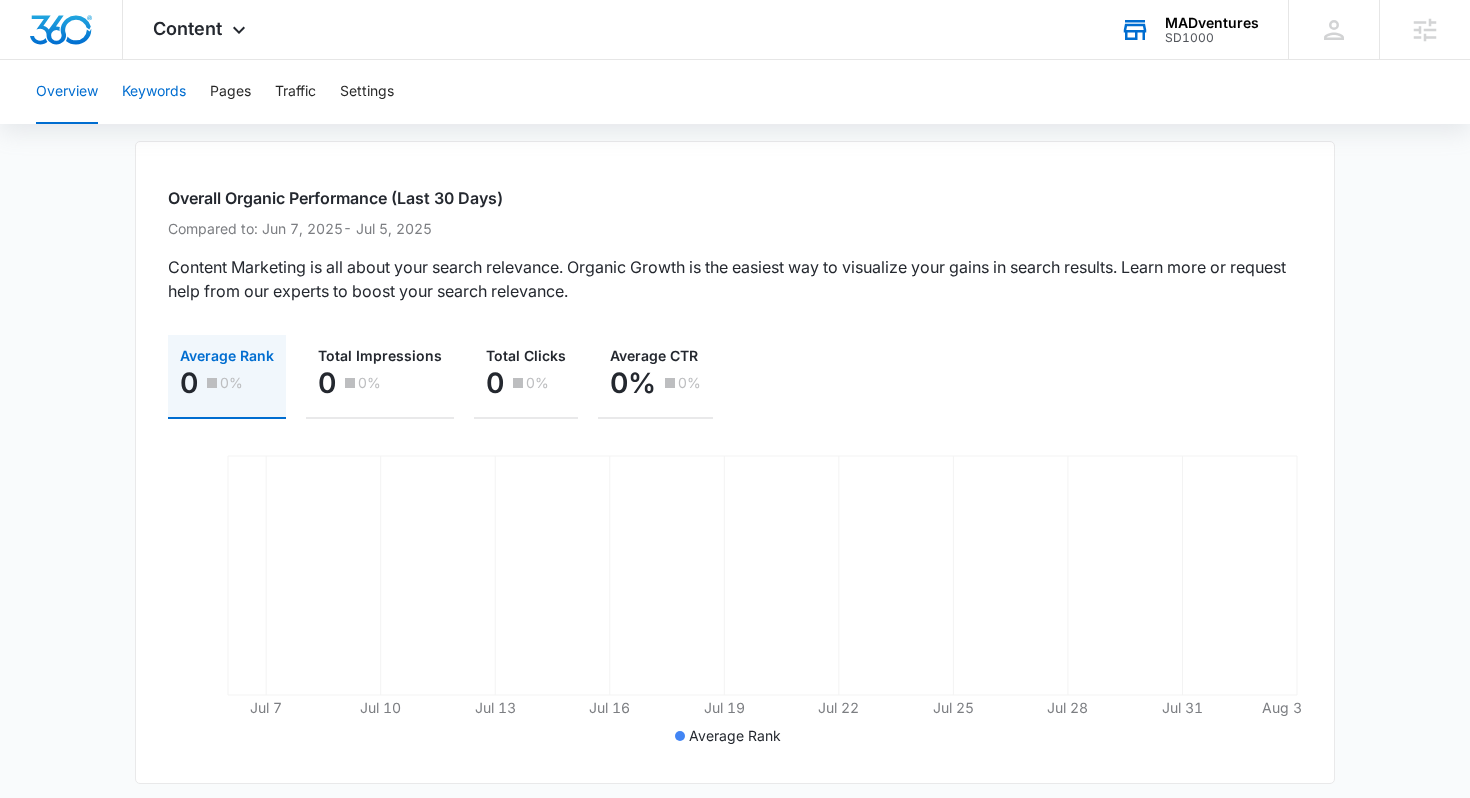 click on "Keywords" at bounding box center (154, 92) 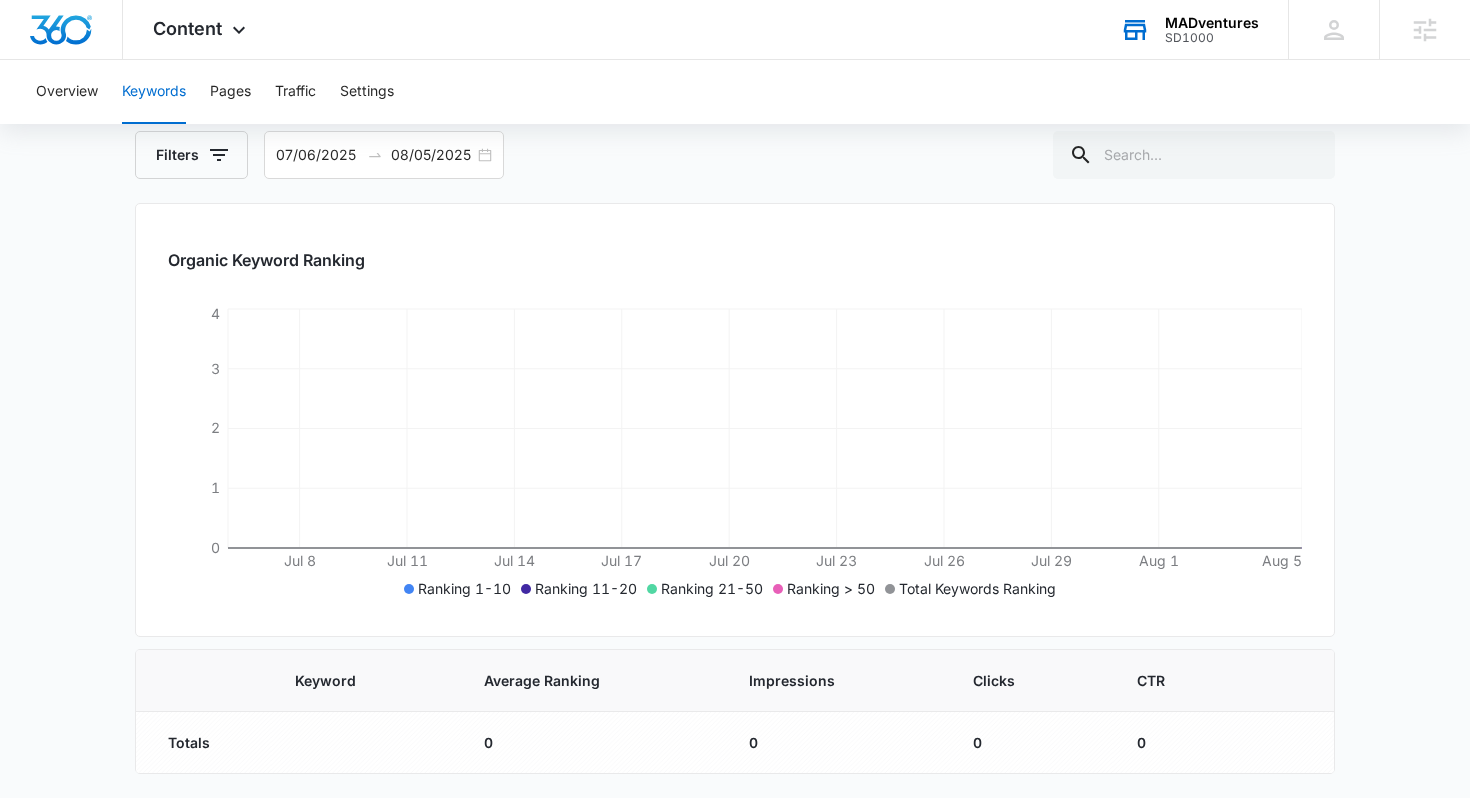 scroll, scrollTop: 0, scrollLeft: 0, axis: both 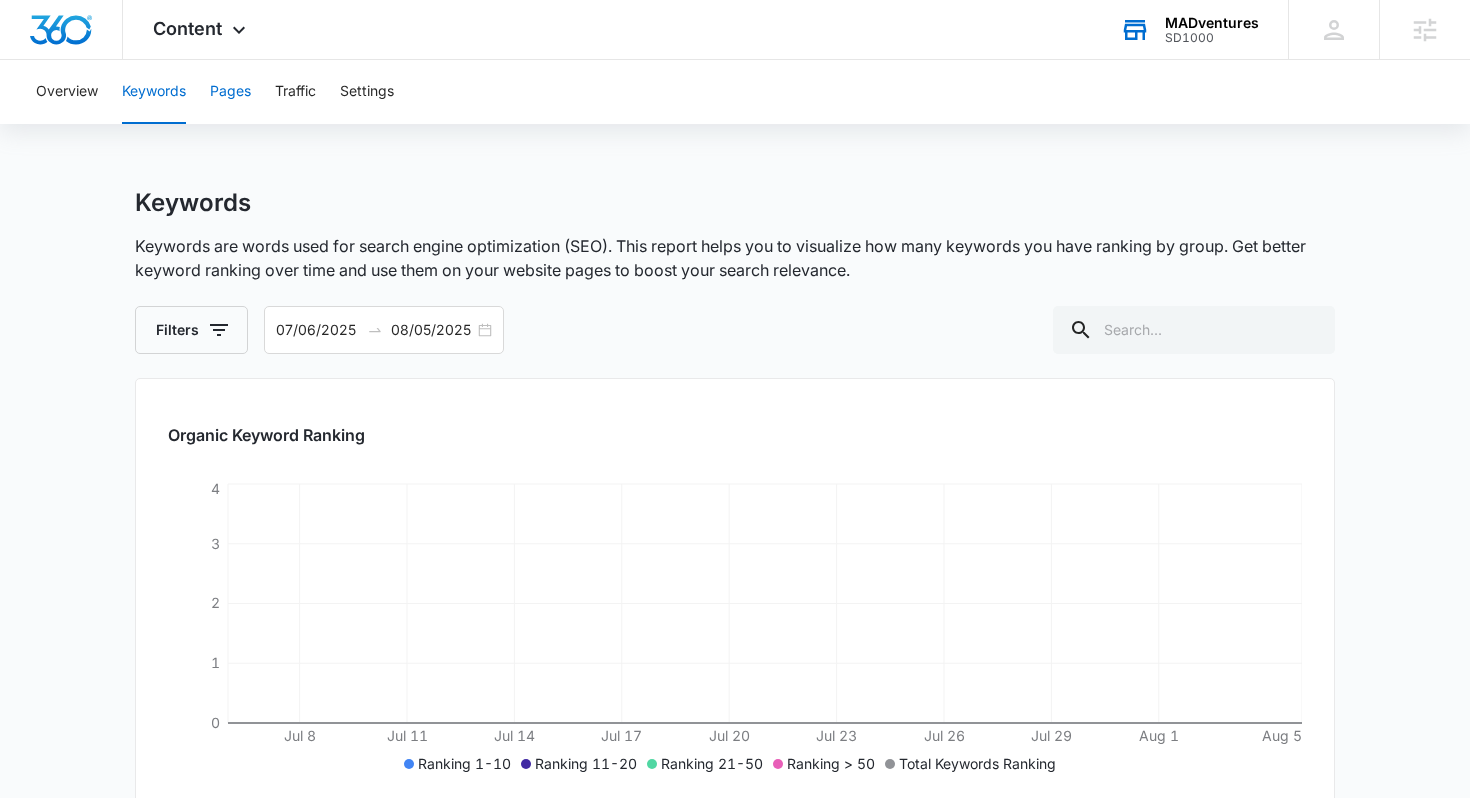 click on "Pages" at bounding box center [230, 92] 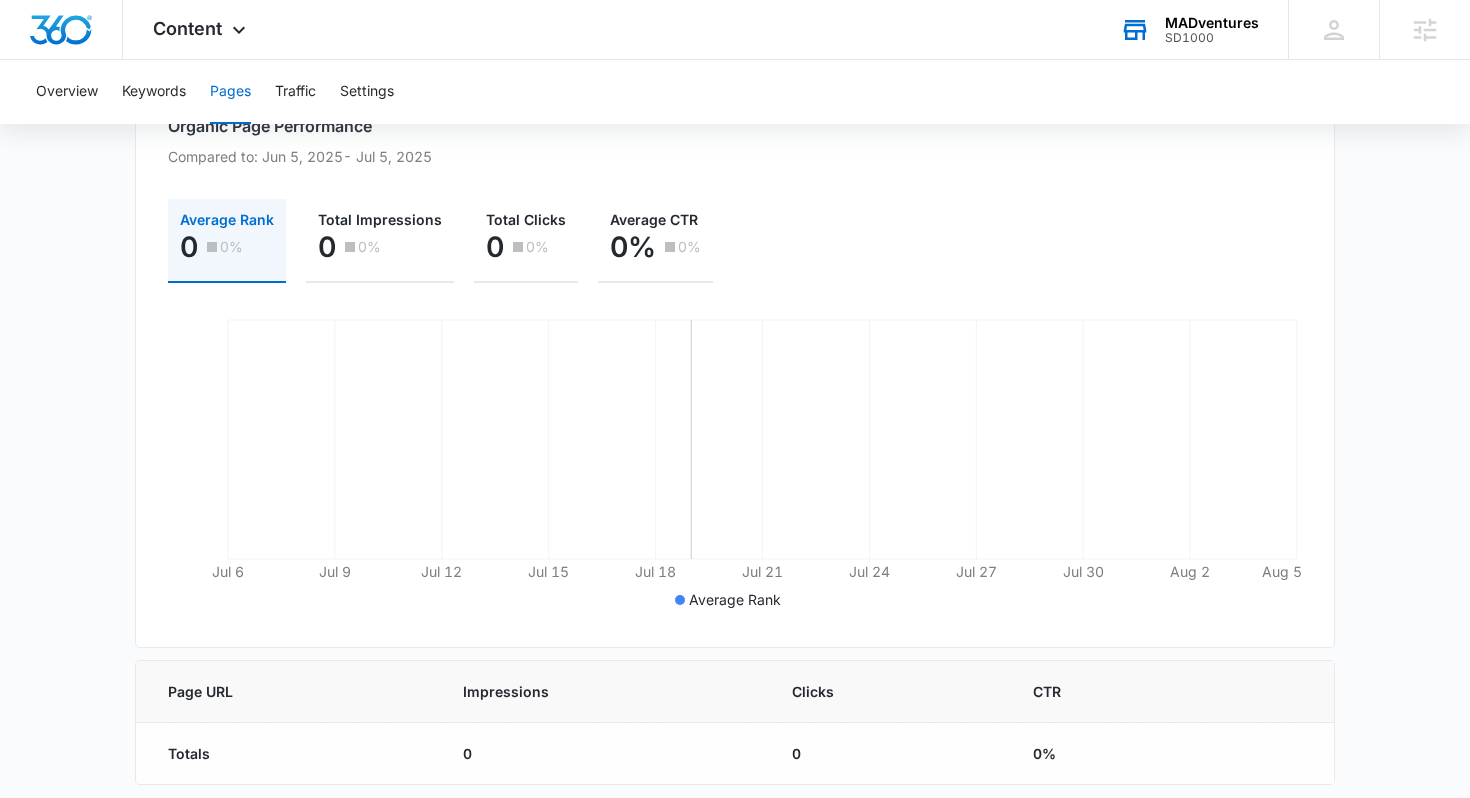 scroll, scrollTop: 320, scrollLeft: 0, axis: vertical 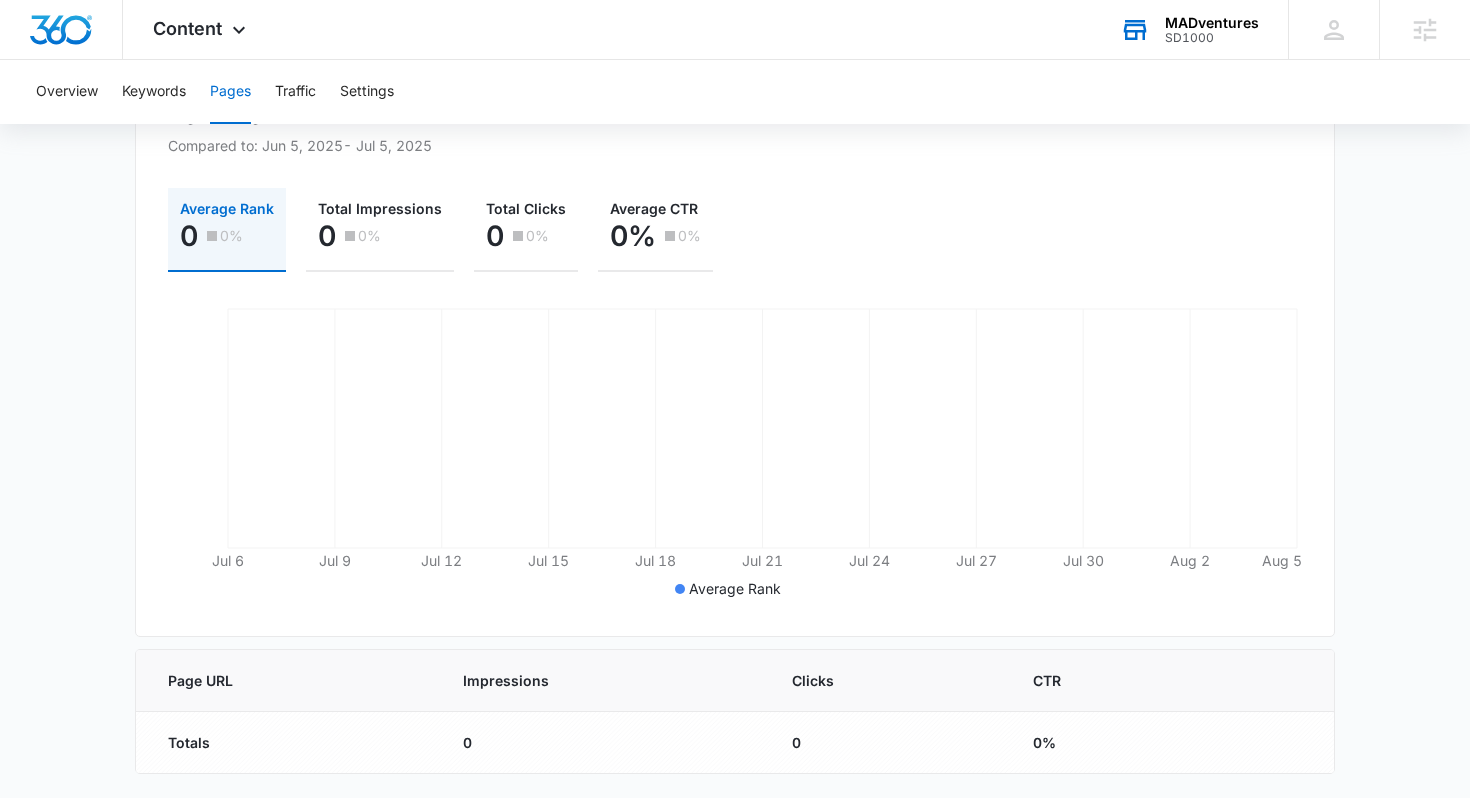 click on "MADventures" at bounding box center (1212, 23) 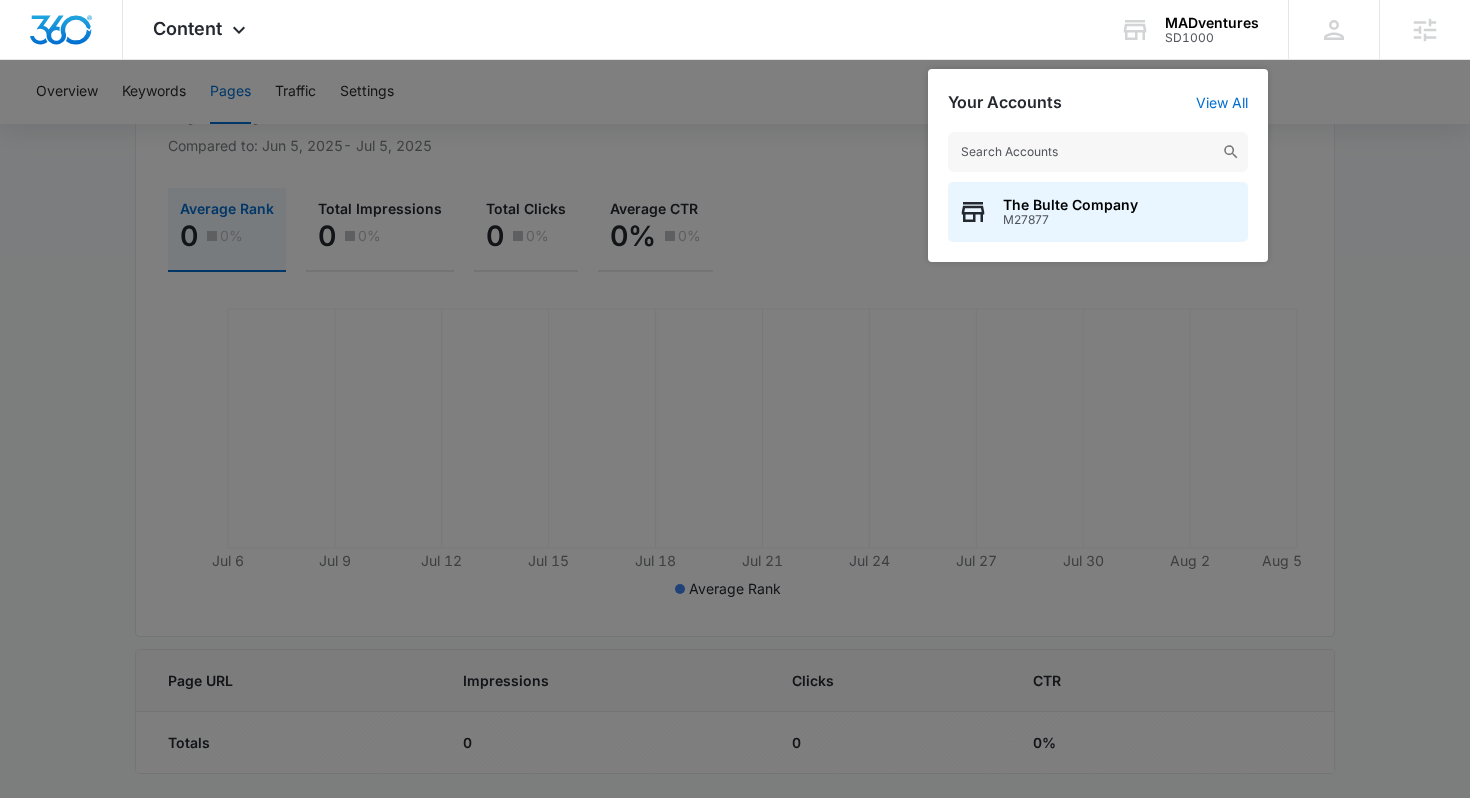 click at bounding box center (1098, 152) 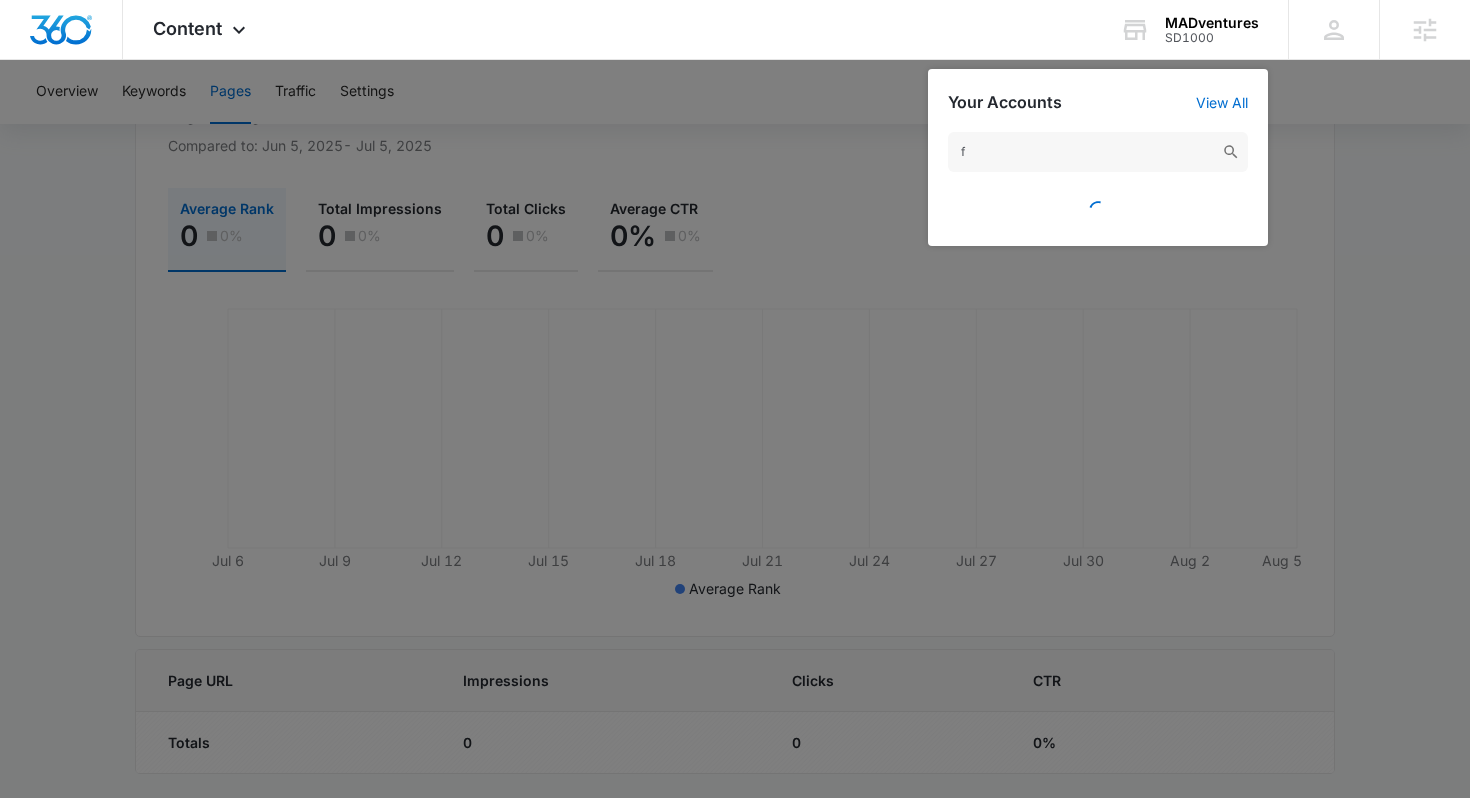 type 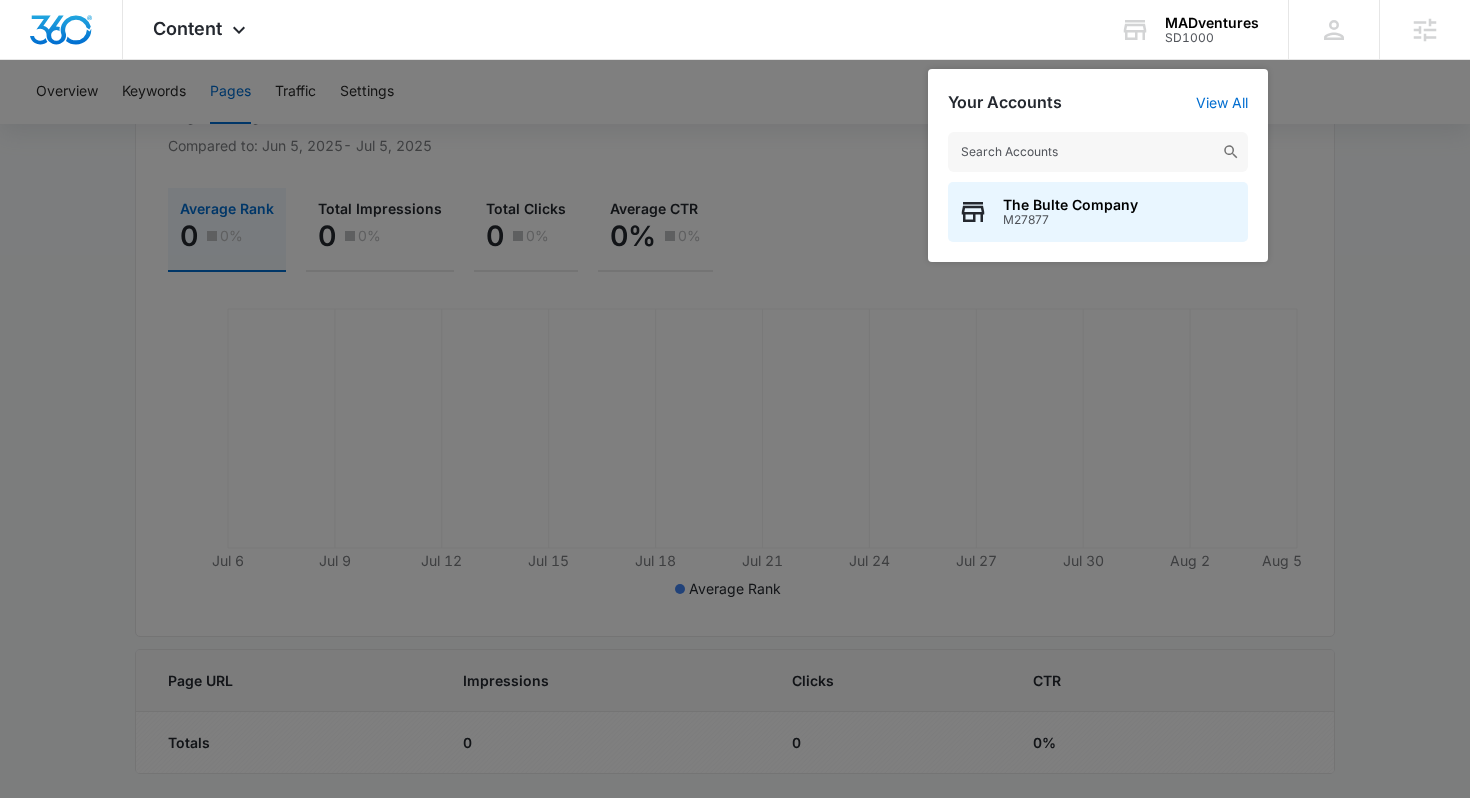 click at bounding box center [735, 399] 